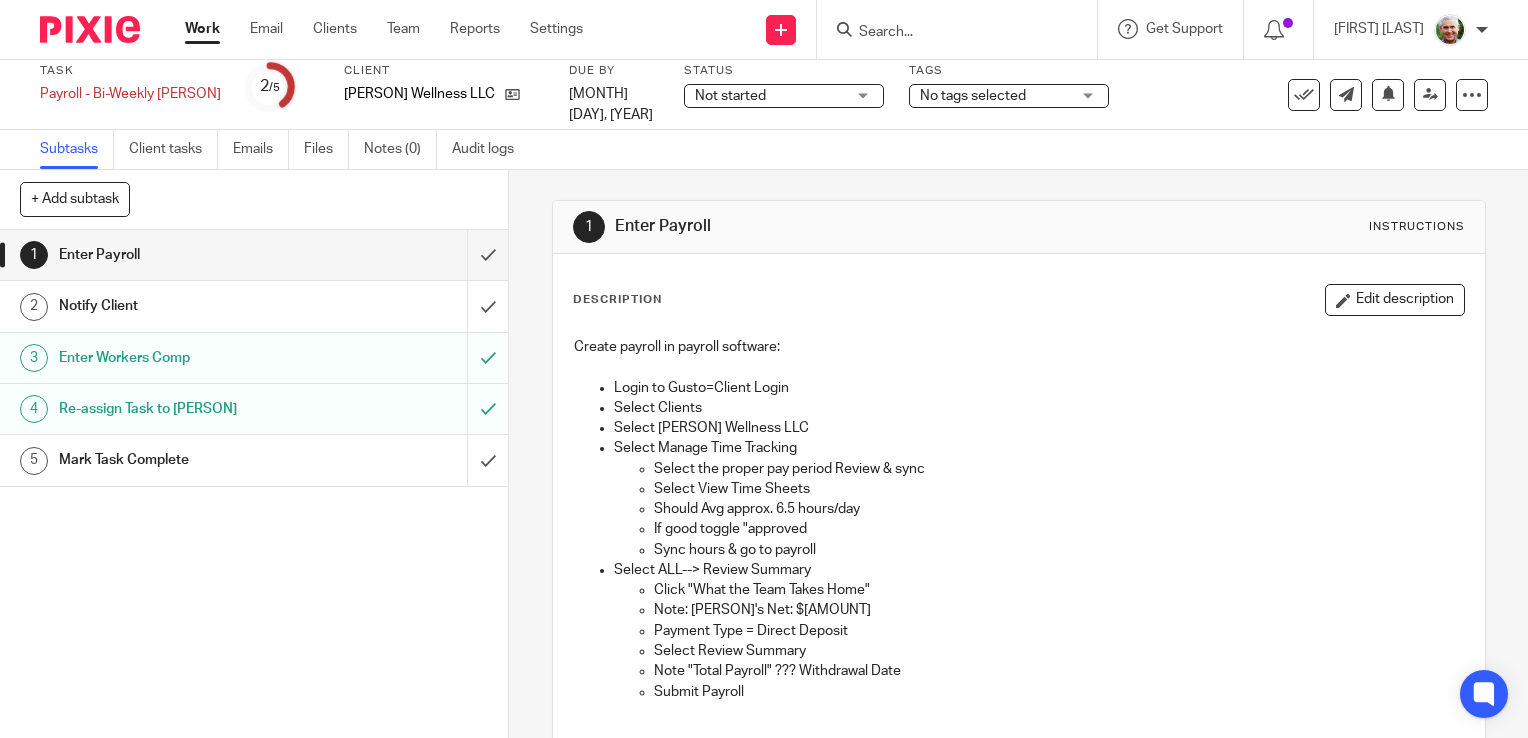 scroll, scrollTop: 0, scrollLeft: 0, axis: both 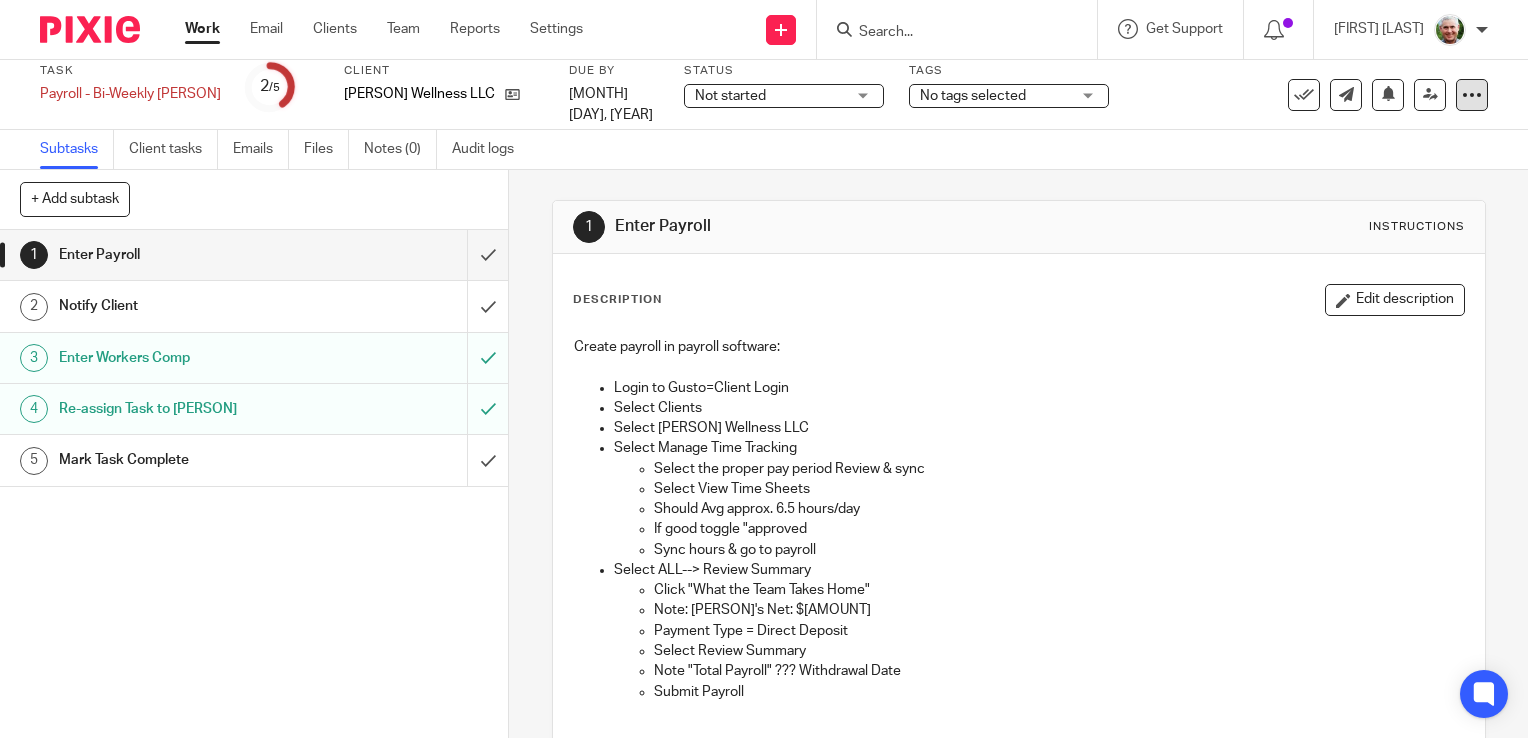 click at bounding box center [1472, 95] 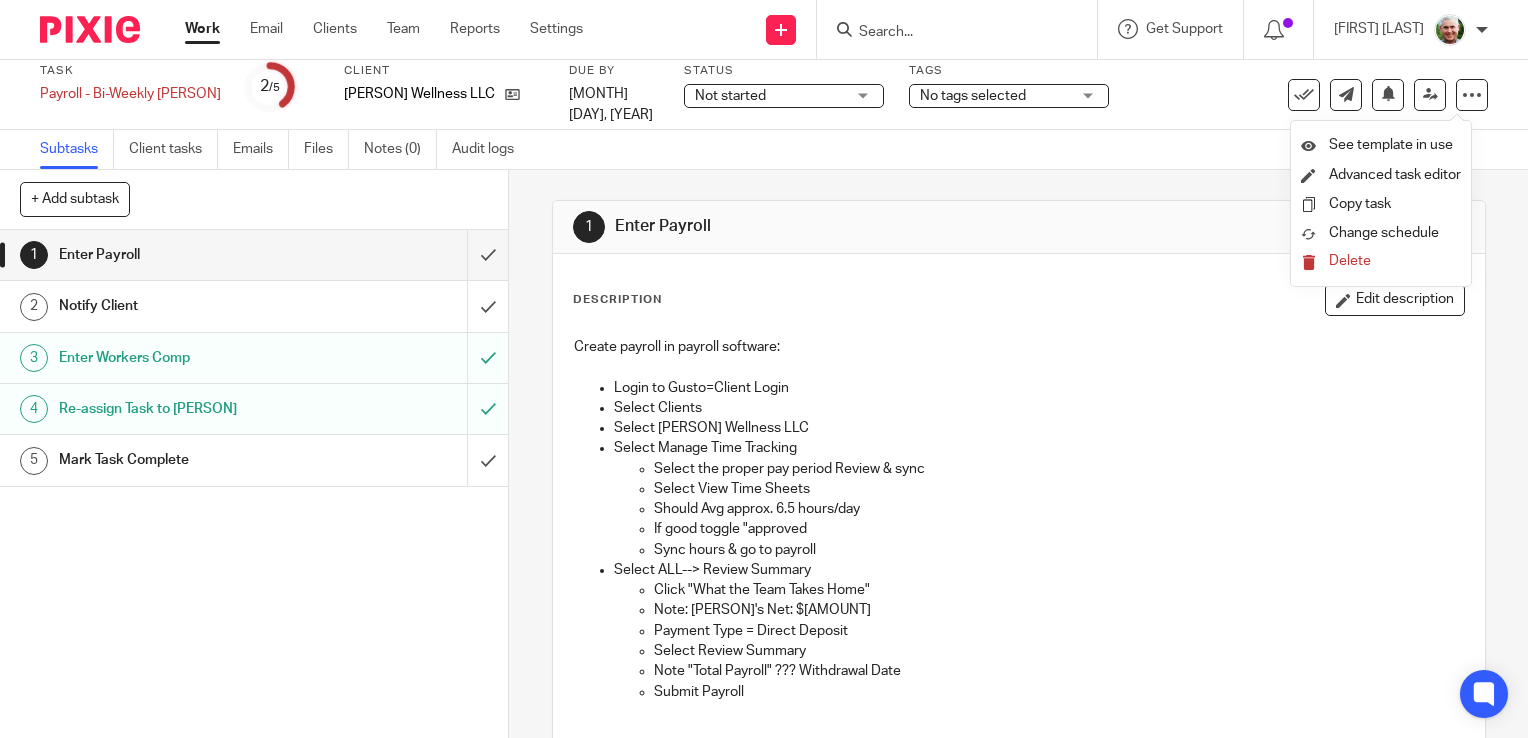 click on "Delete" at bounding box center [1350, 261] 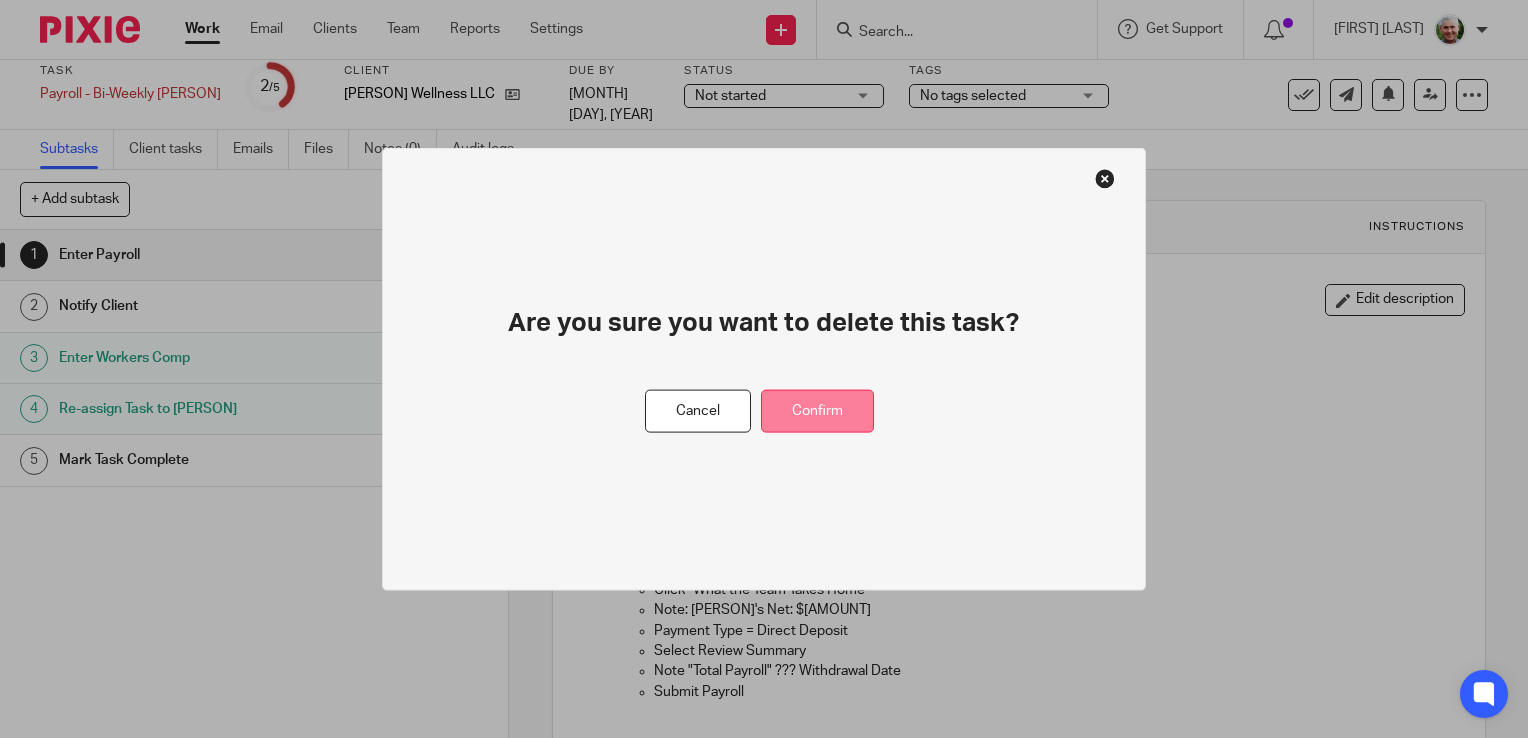 click on "Confirm" at bounding box center [817, 411] 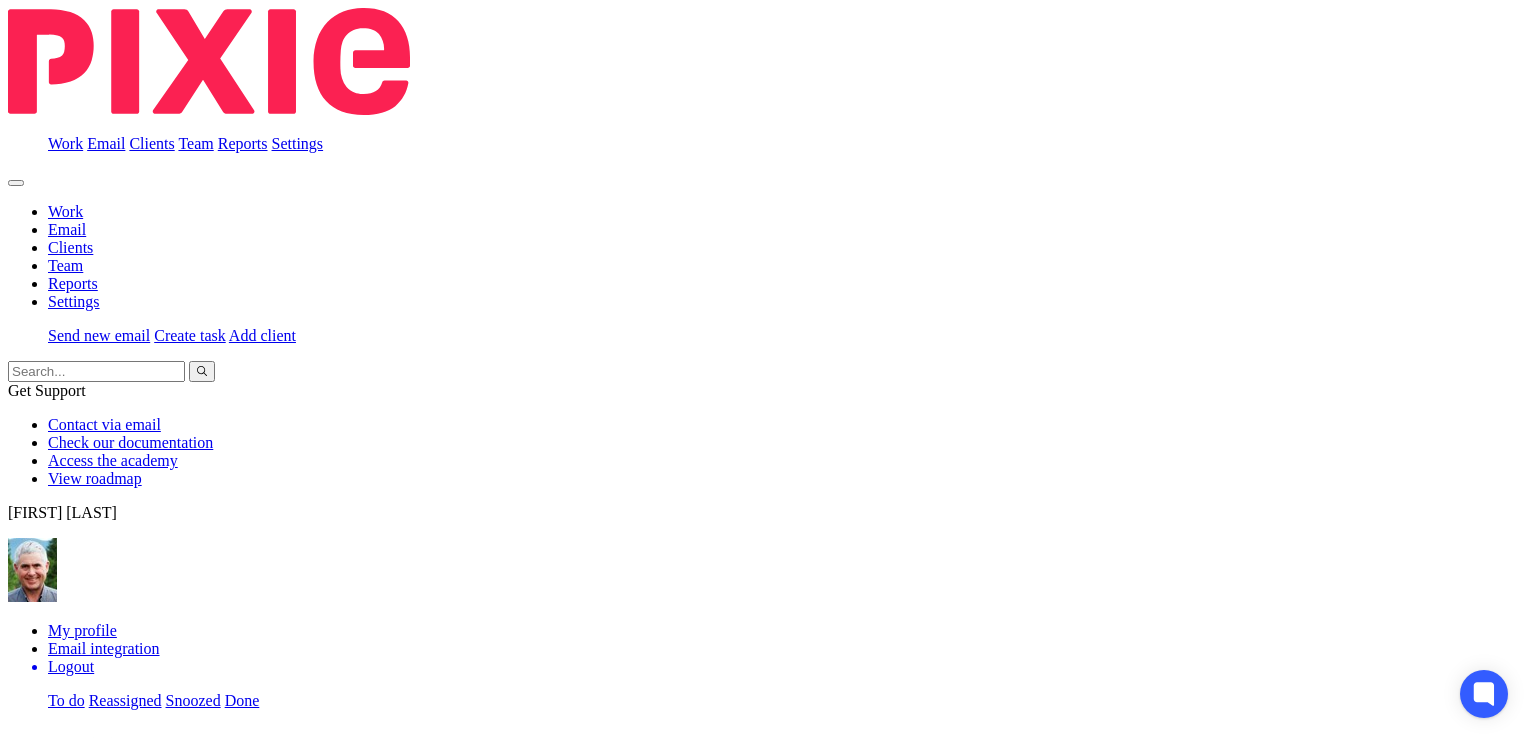 scroll, scrollTop: 0, scrollLeft: 0, axis: both 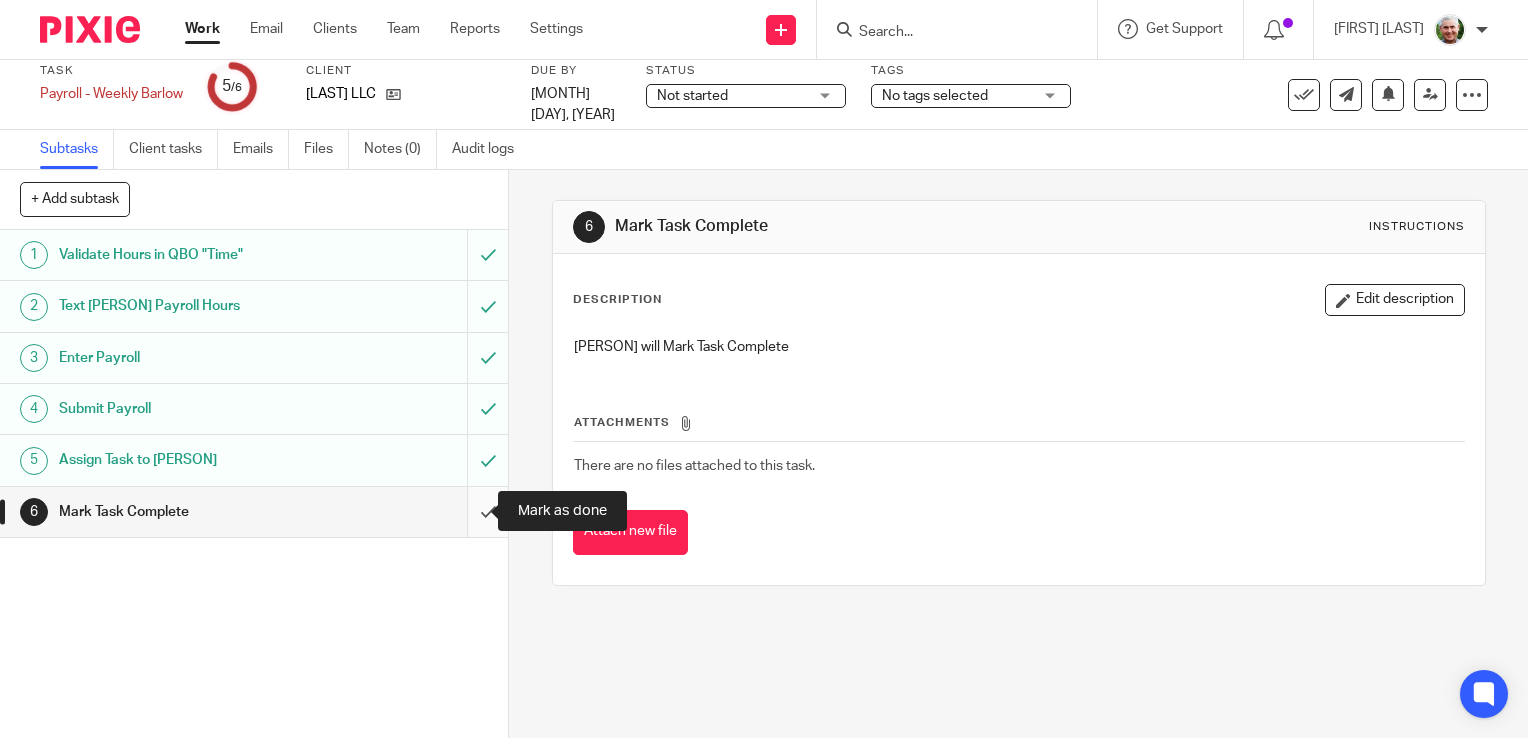 click at bounding box center (254, 512) 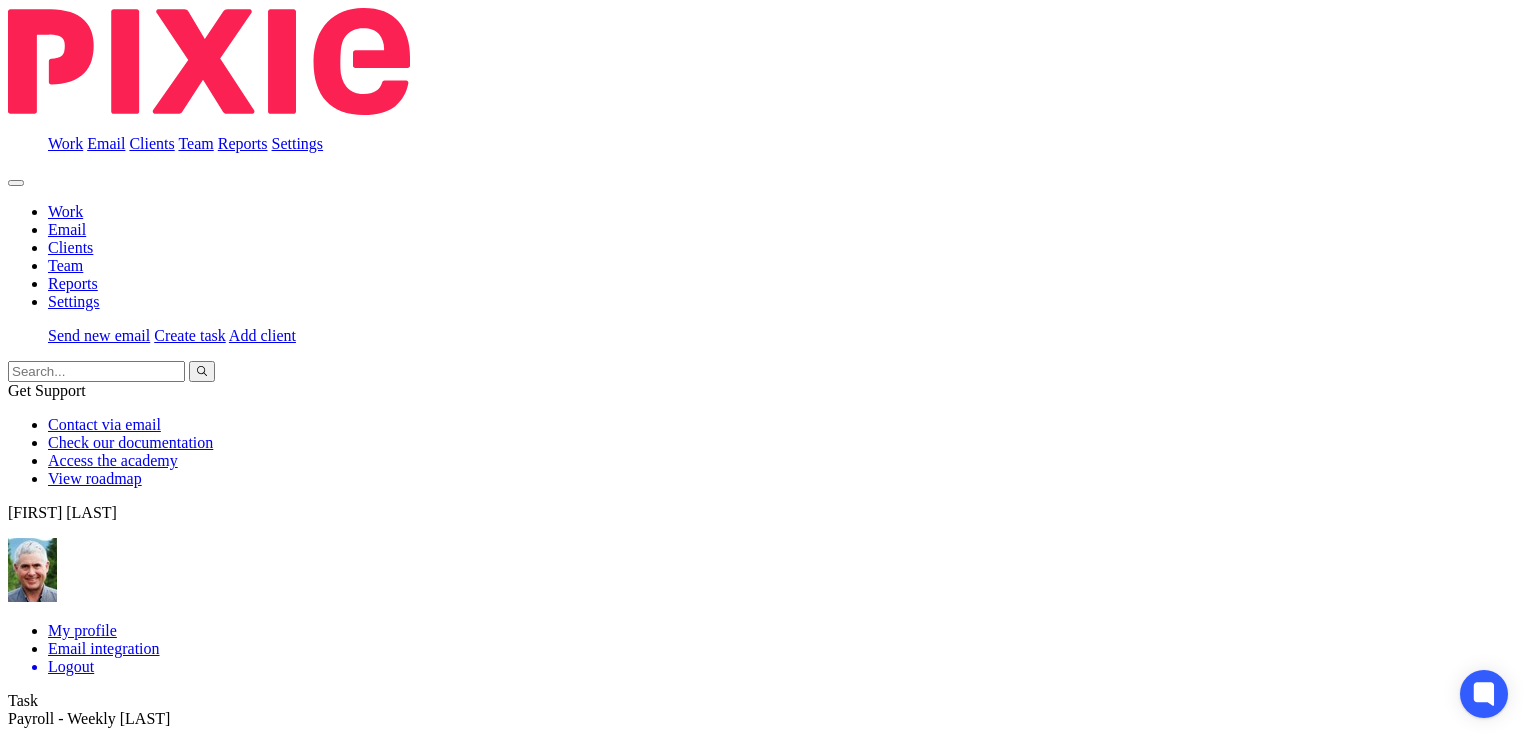 scroll, scrollTop: 0, scrollLeft: 0, axis: both 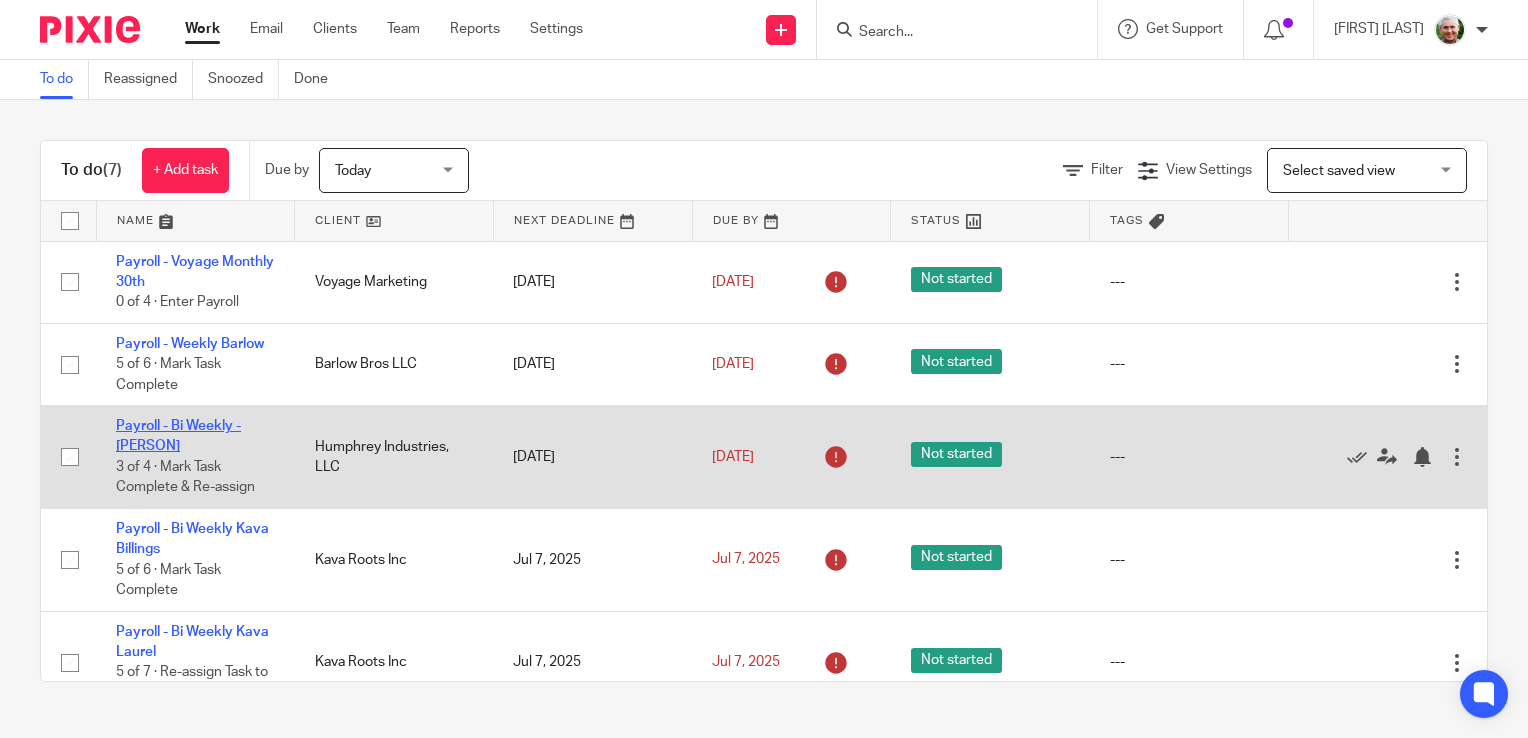 click on "Payroll - Bi Weekly - Humphrey" at bounding box center (178, 436) 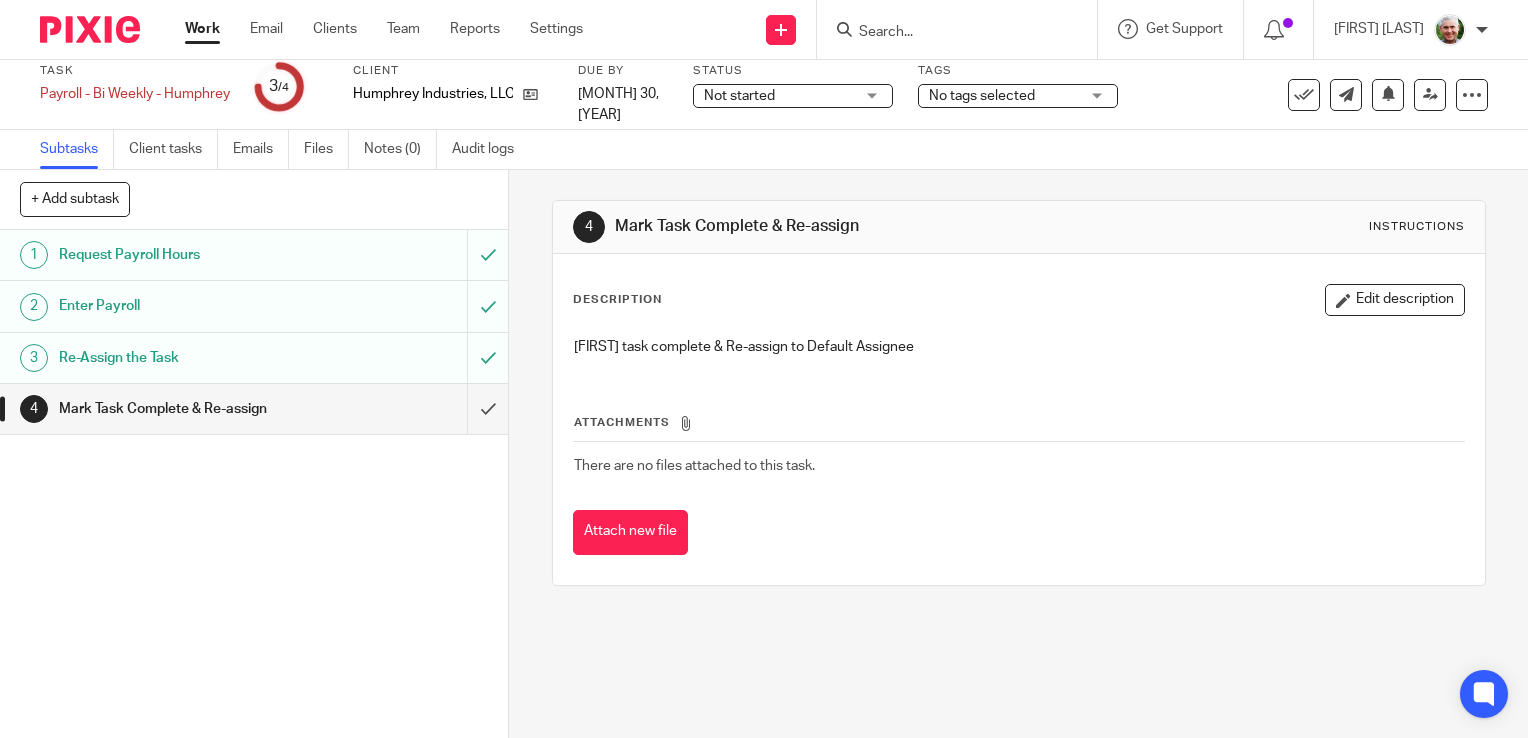 scroll, scrollTop: 0, scrollLeft: 0, axis: both 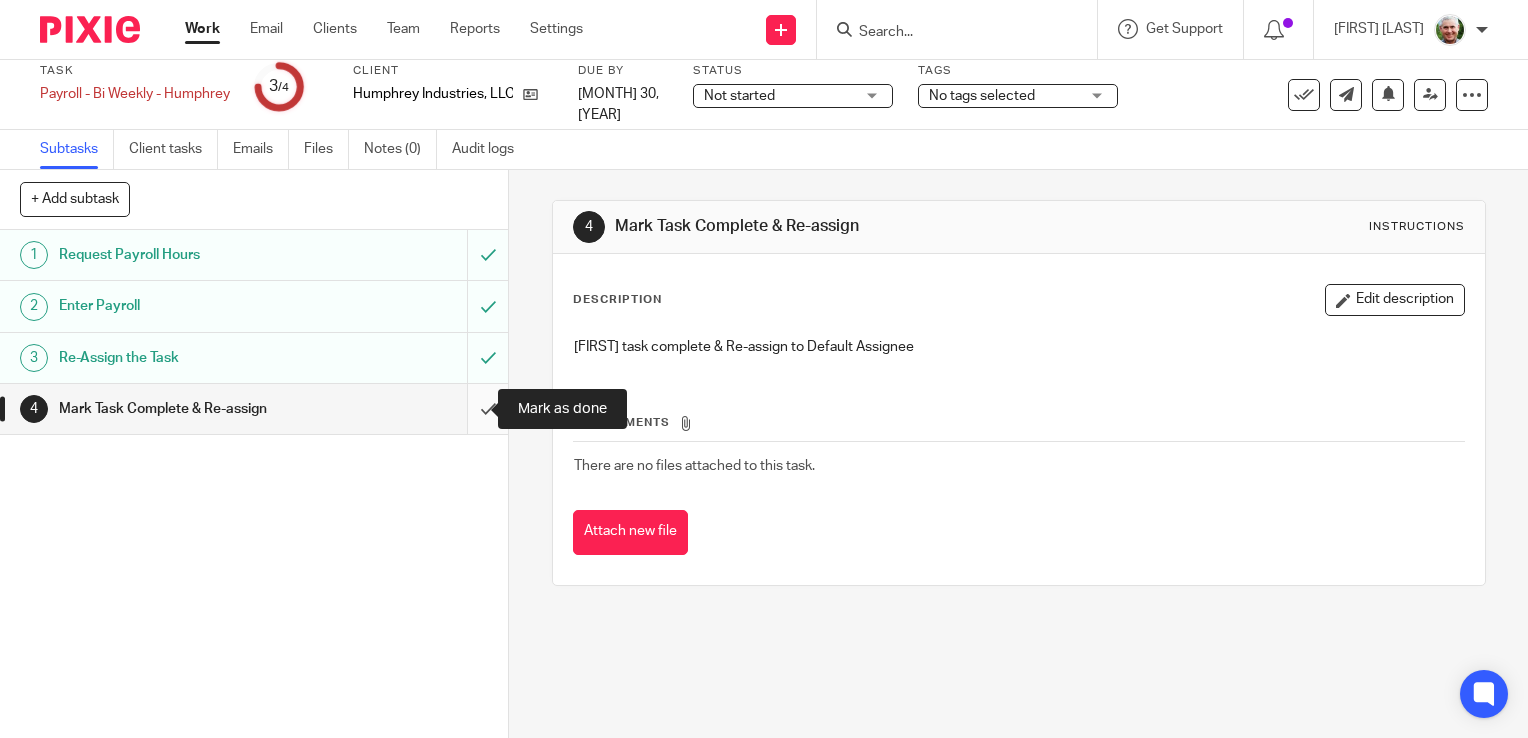 click at bounding box center [254, 409] 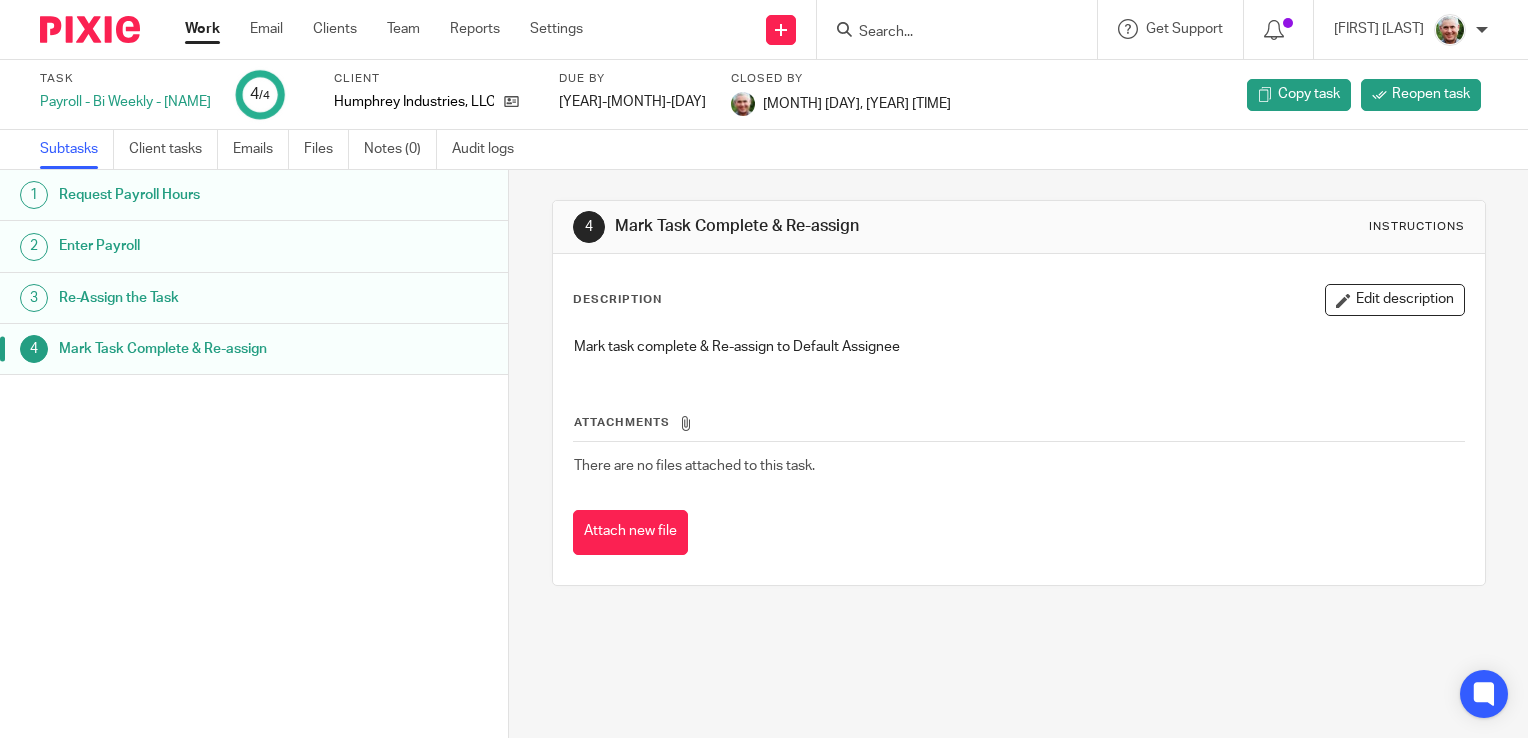 scroll, scrollTop: 0, scrollLeft: 0, axis: both 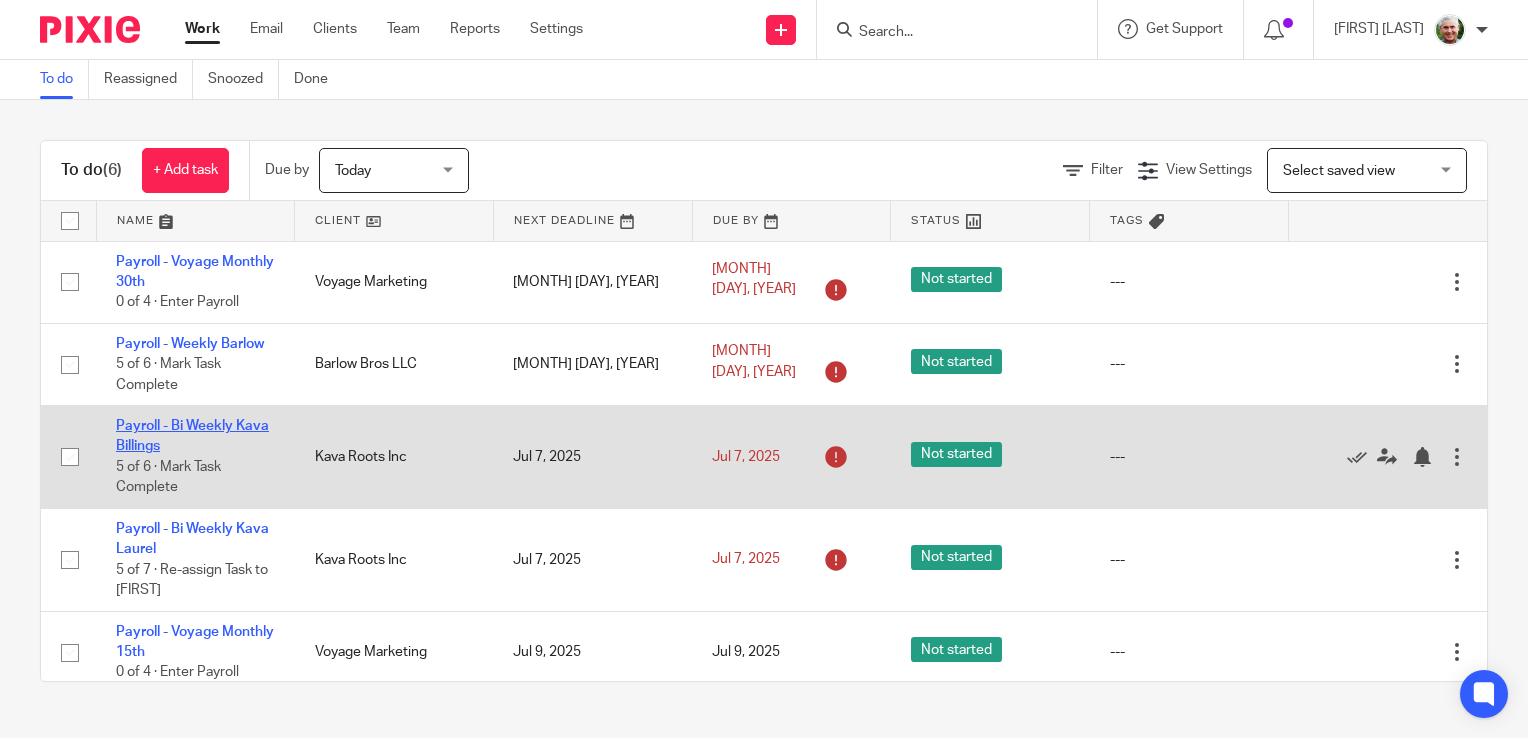 click on "Payroll - Bi Weekly Kava Billings" at bounding box center (192, 436) 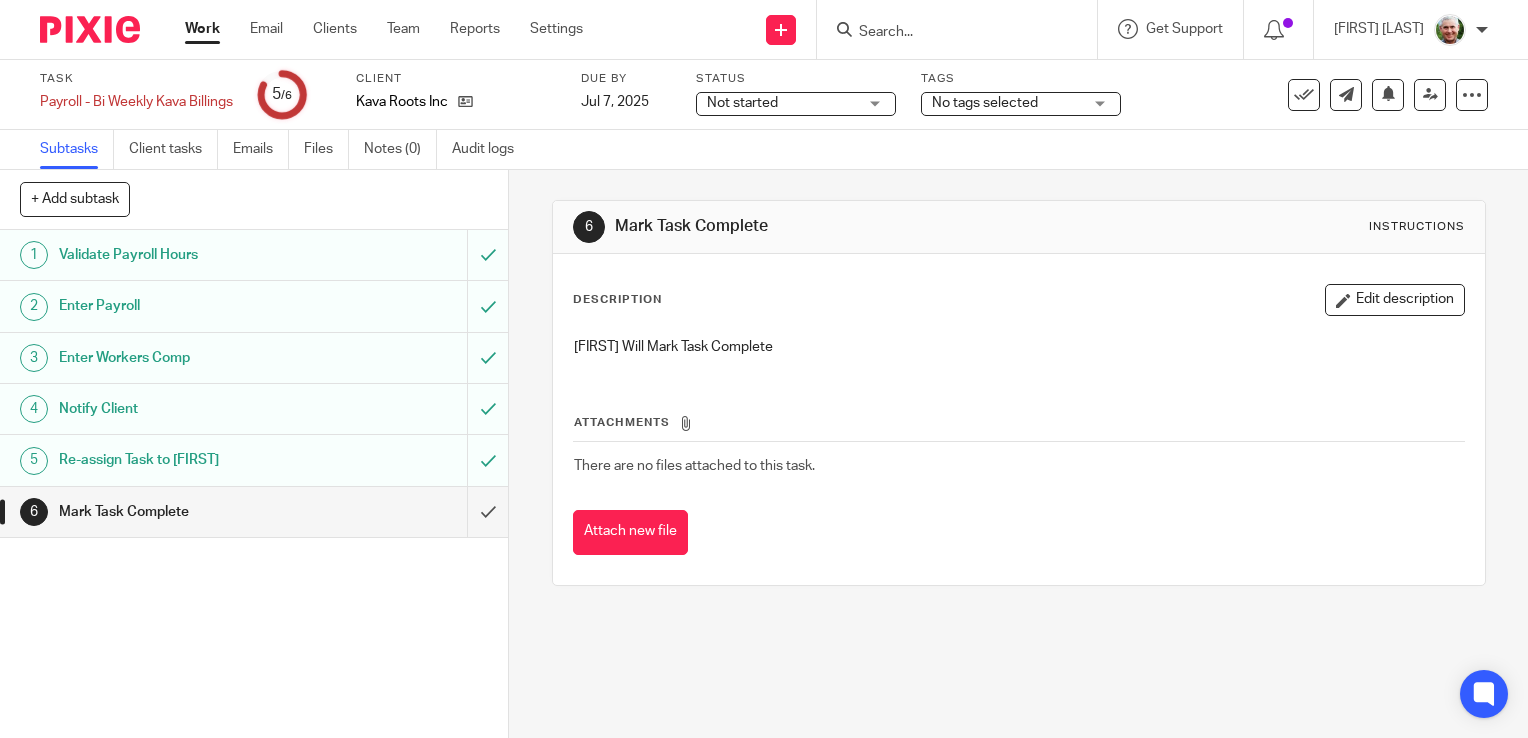 scroll, scrollTop: 0, scrollLeft: 0, axis: both 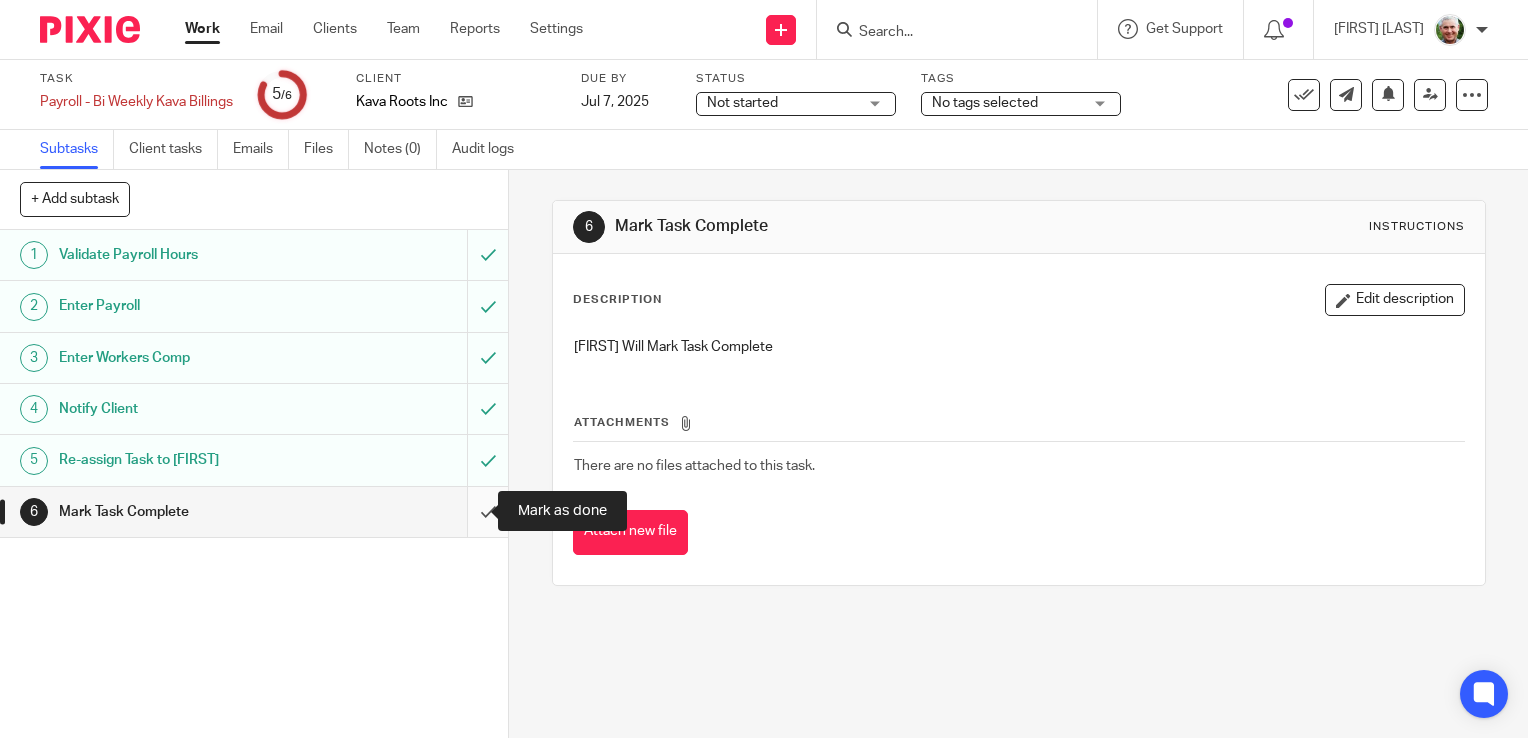click at bounding box center (254, 512) 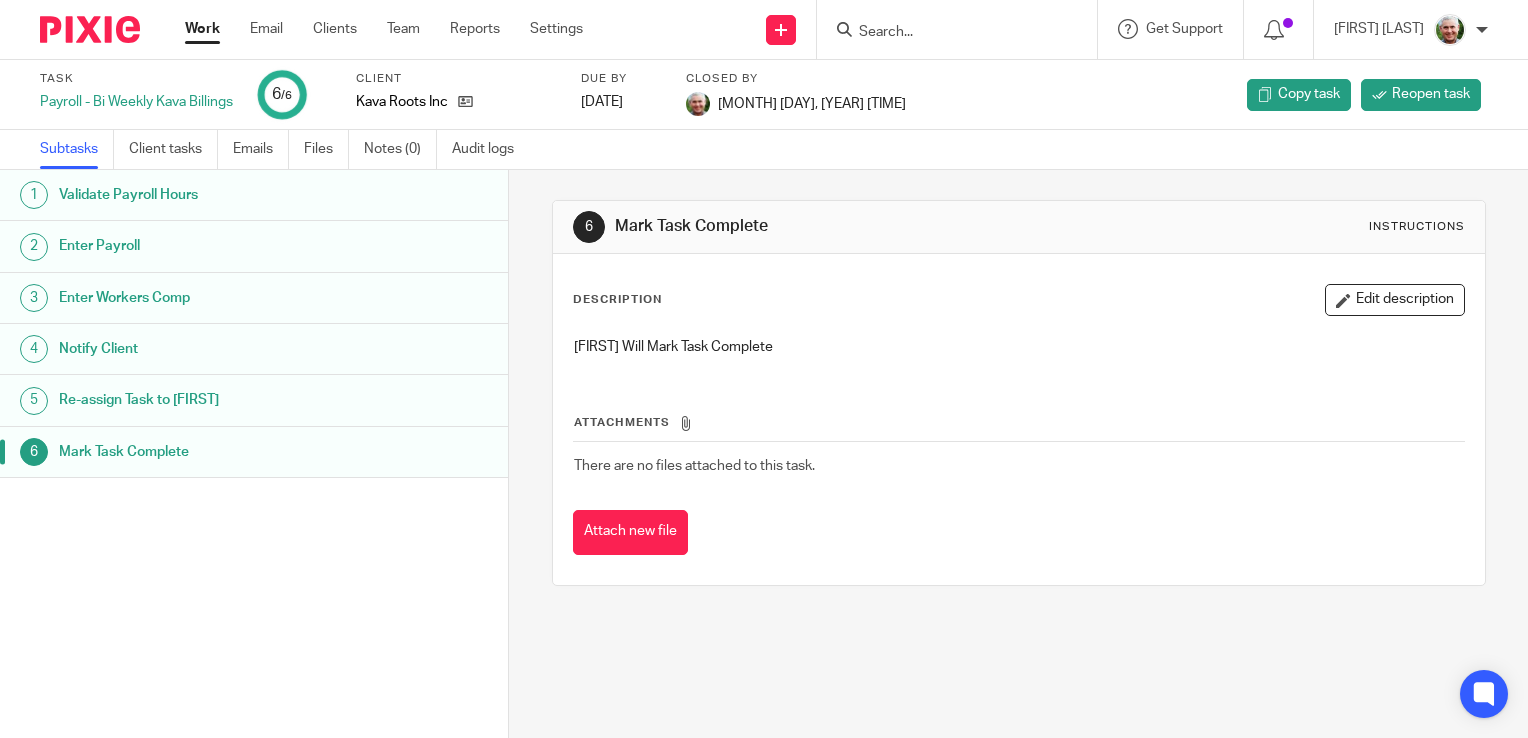 scroll, scrollTop: 0, scrollLeft: 0, axis: both 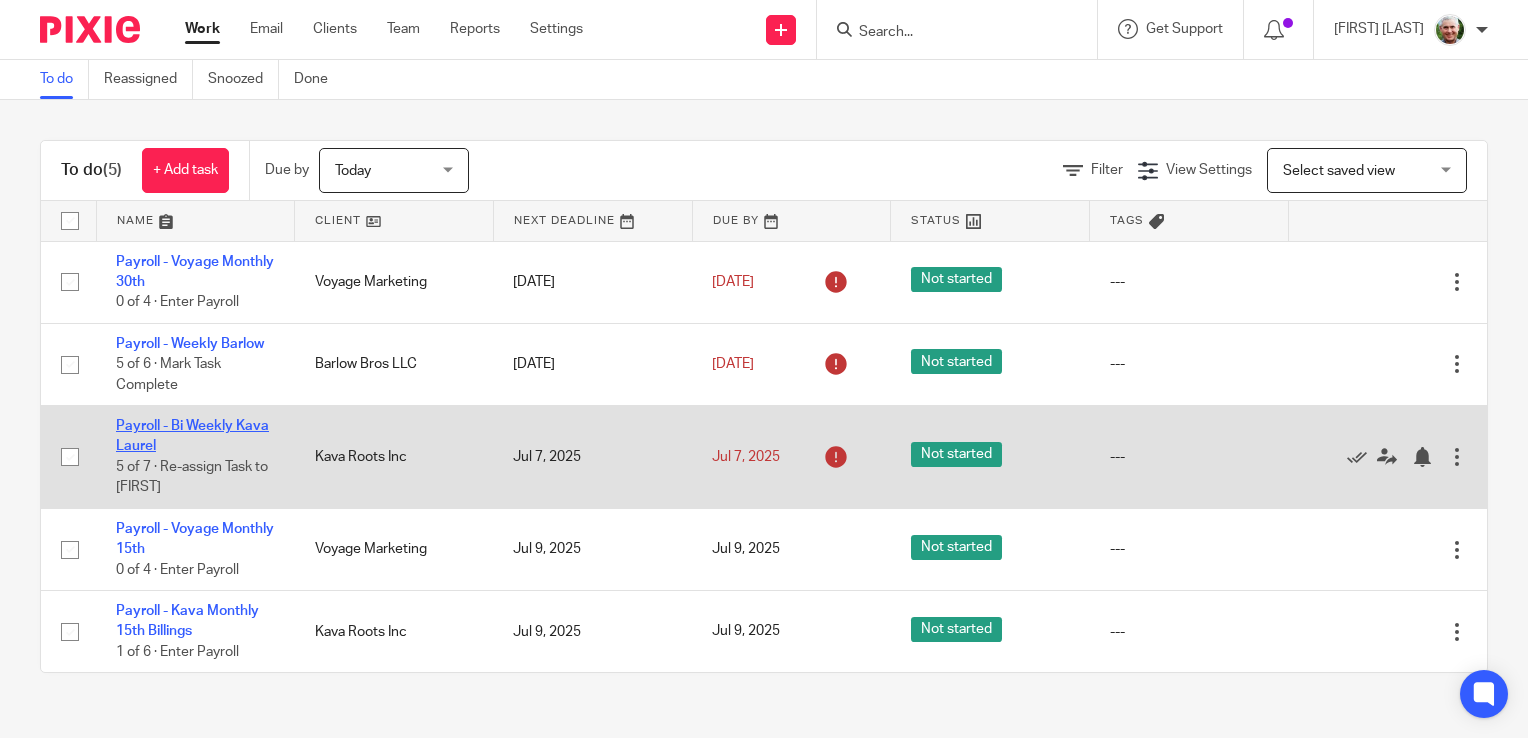click on "Payroll - Bi Weekly Kava Laurel" at bounding box center [192, 436] 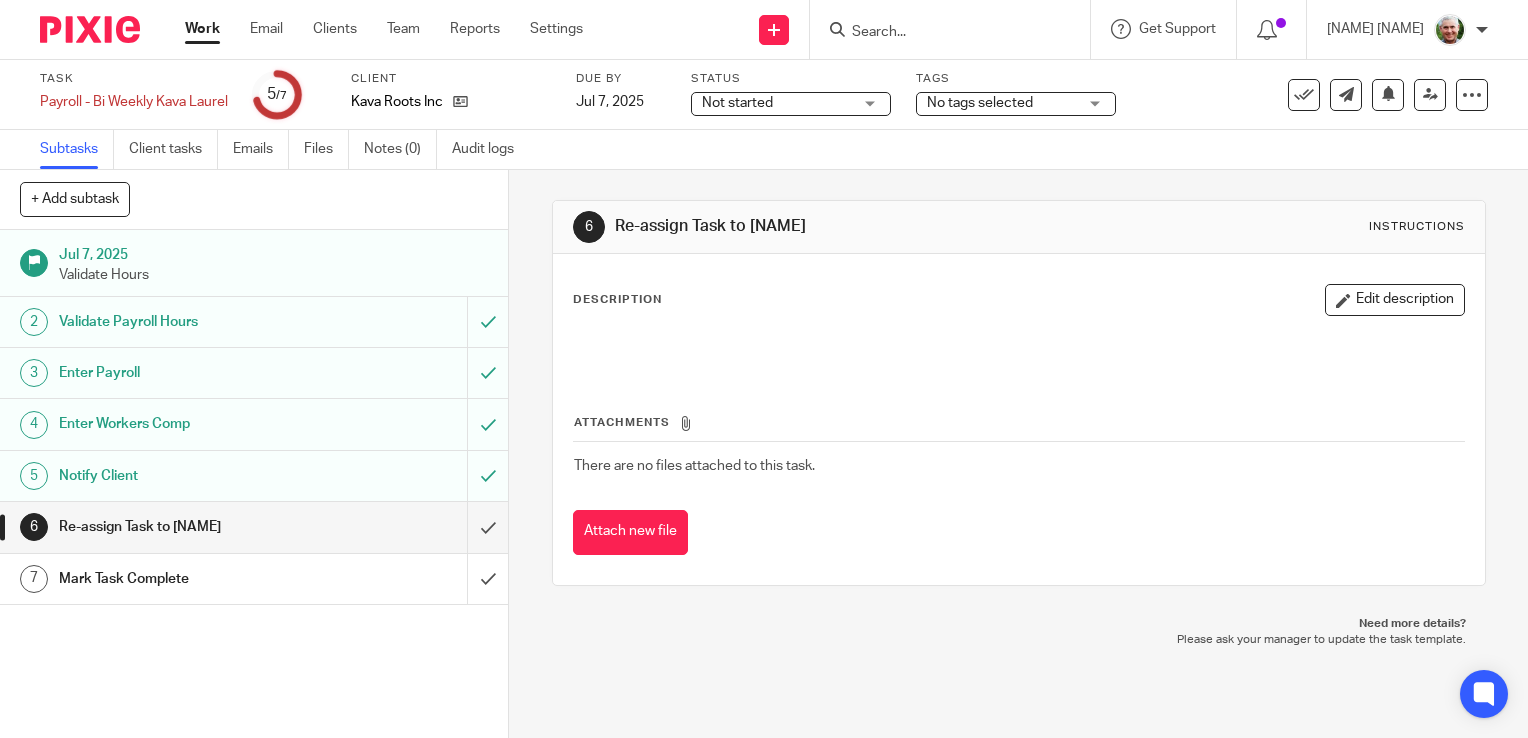 scroll, scrollTop: 0, scrollLeft: 0, axis: both 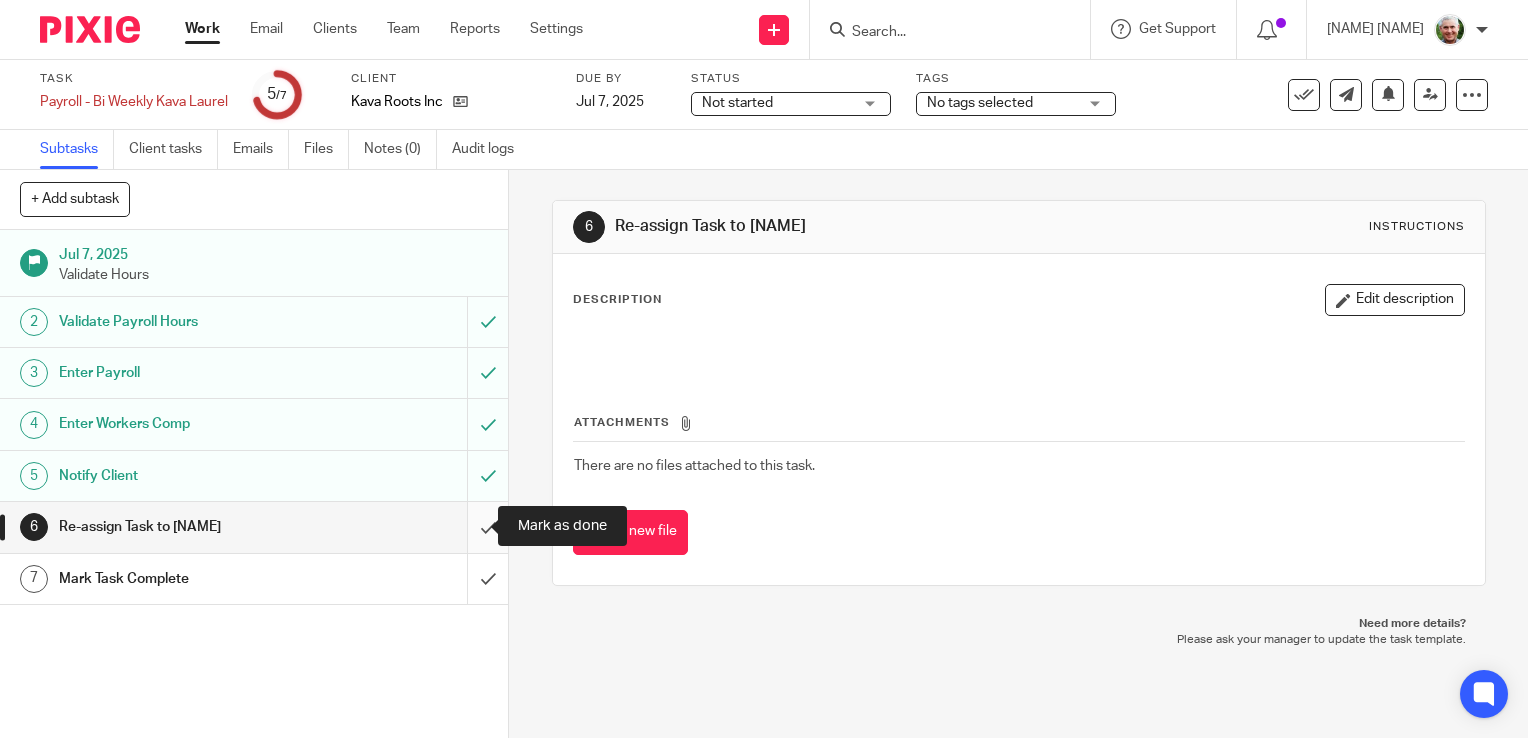 click at bounding box center [254, 527] 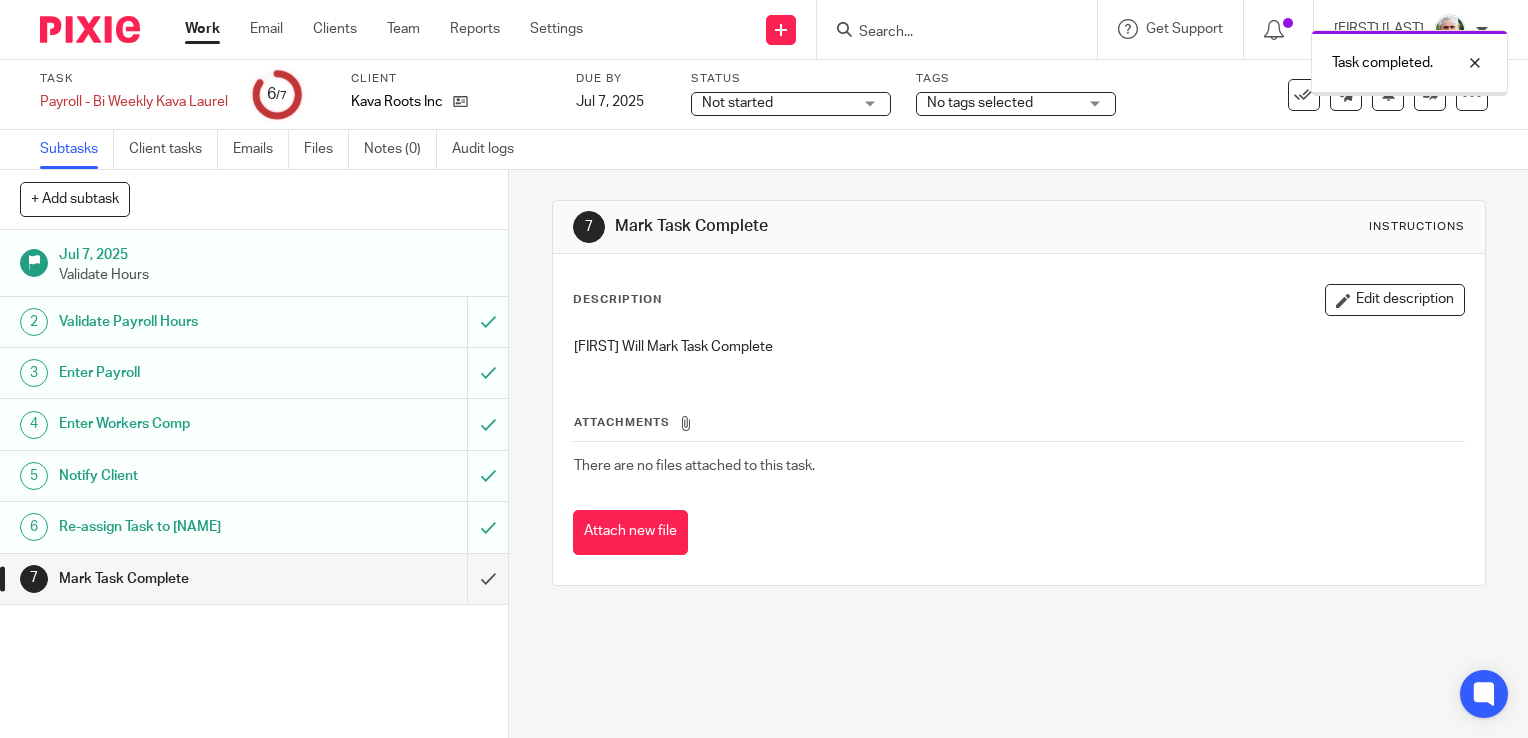 scroll, scrollTop: 0, scrollLeft: 0, axis: both 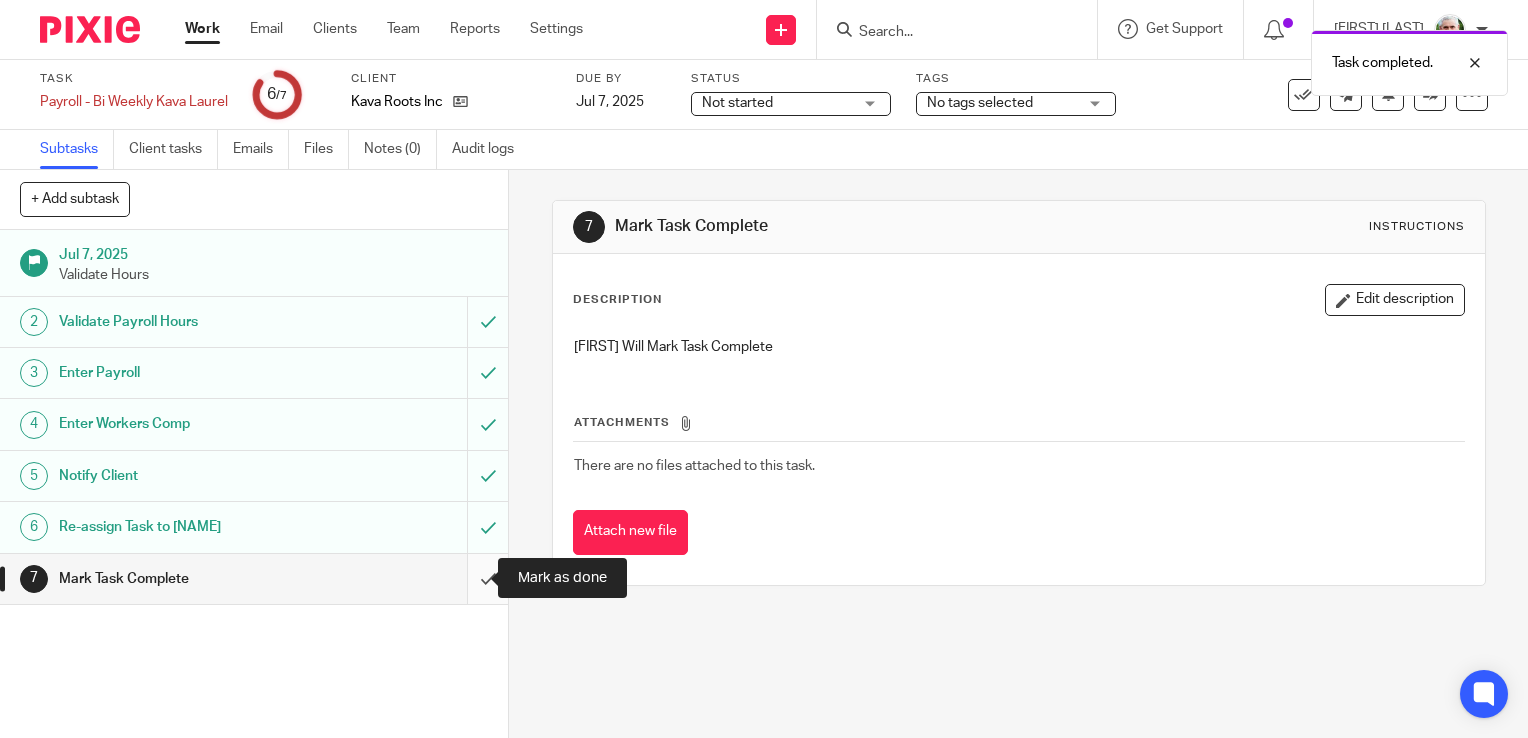 click at bounding box center [254, 579] 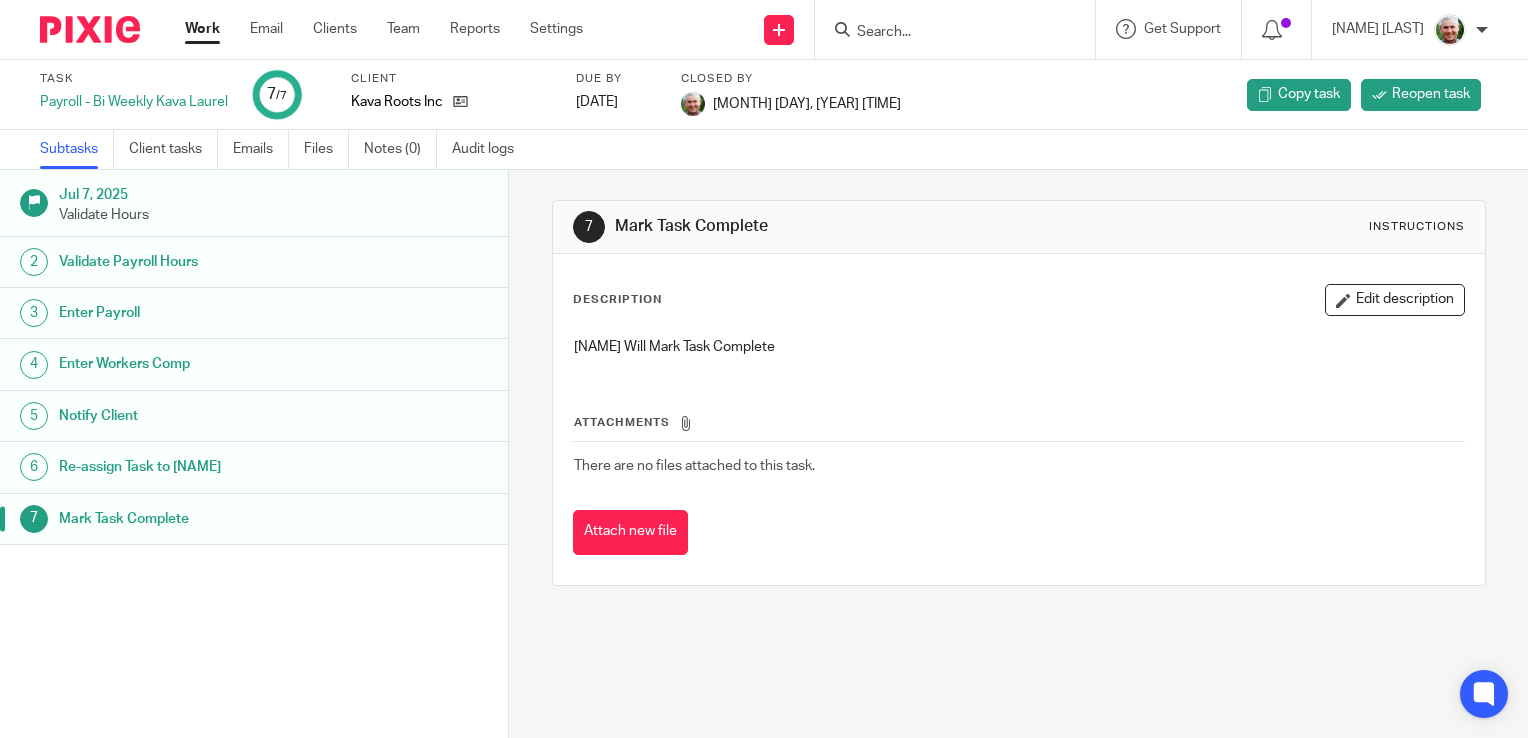 scroll, scrollTop: 0, scrollLeft: 0, axis: both 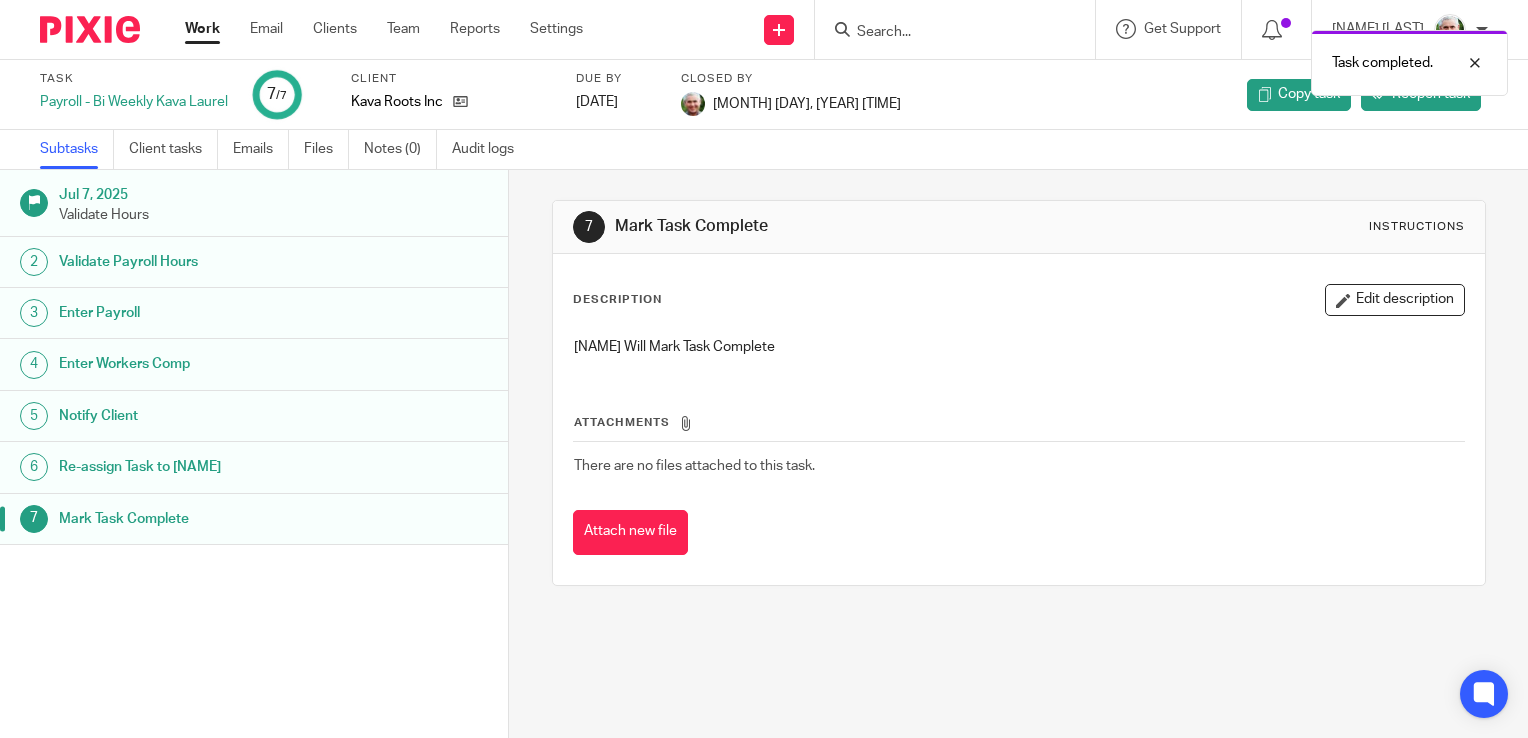 click on "Work" at bounding box center (202, 29) 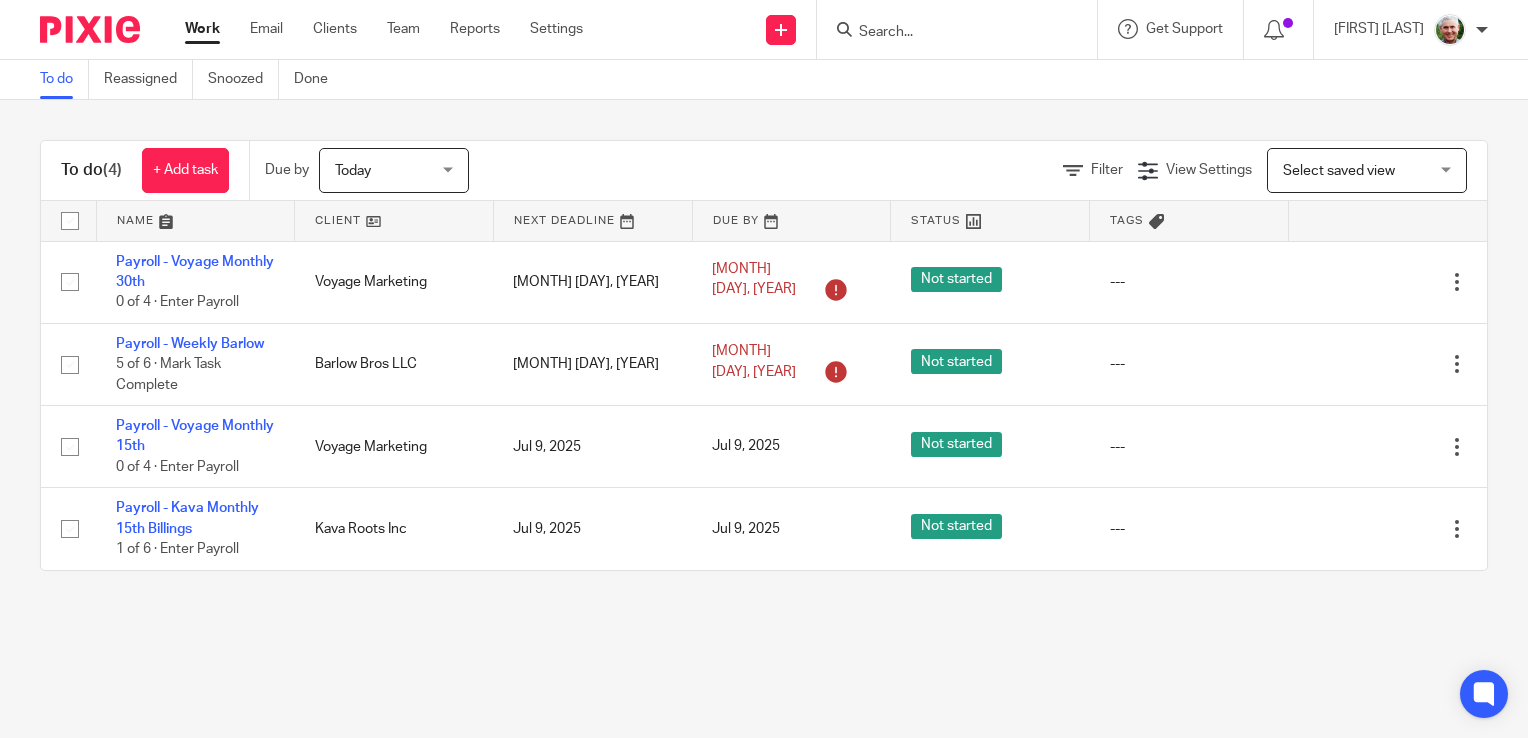 scroll, scrollTop: 0, scrollLeft: 0, axis: both 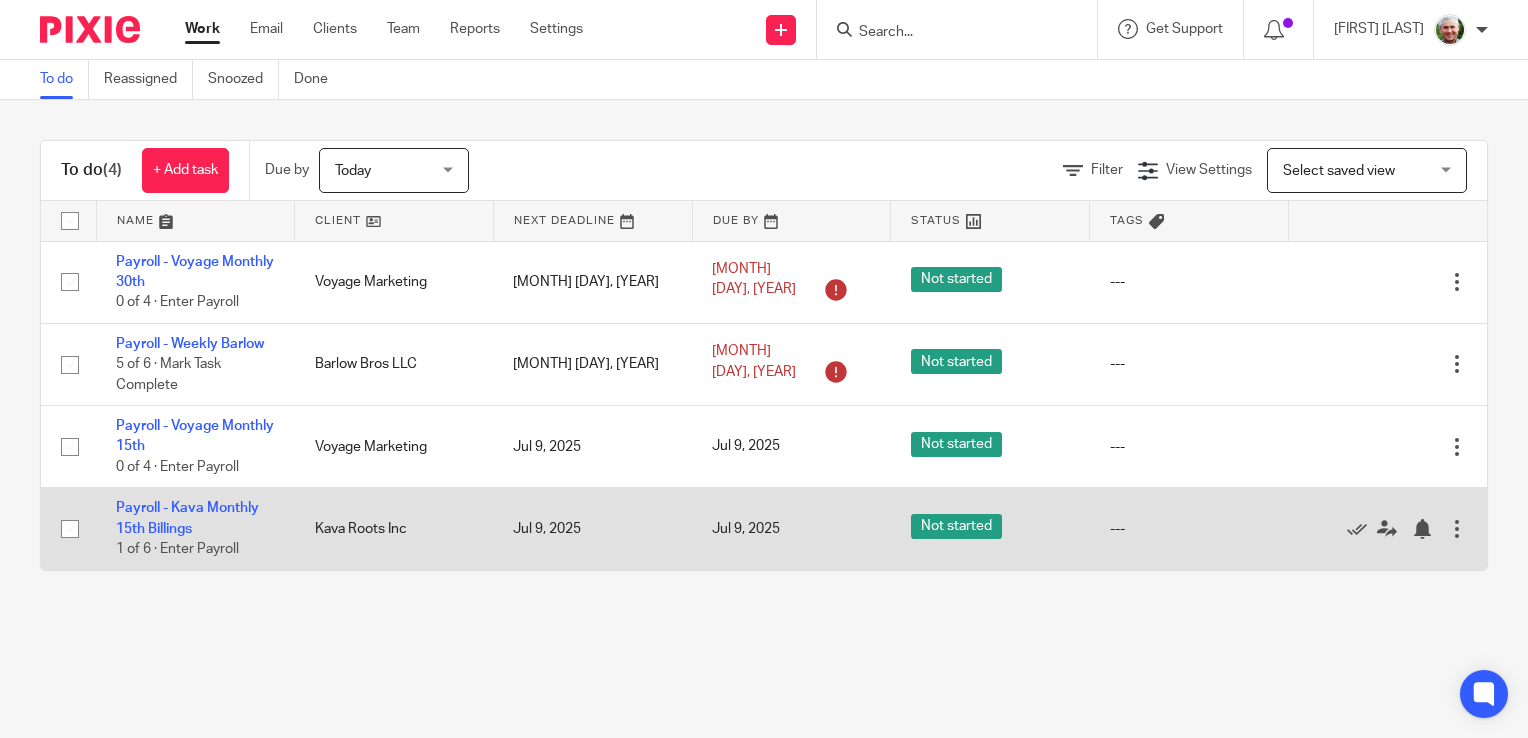 click at bounding box center [1457, 529] 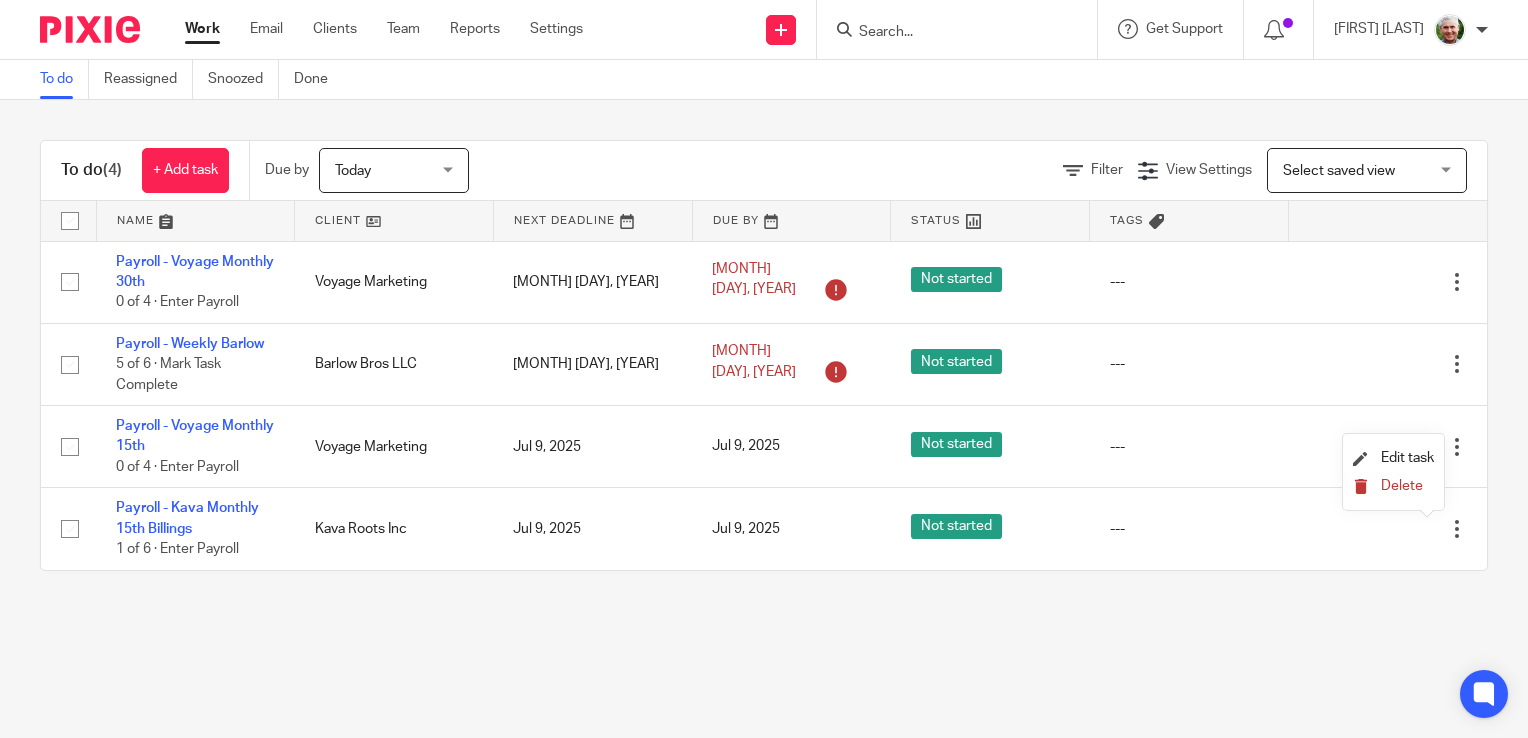 click on "Delete" at bounding box center (1402, 486) 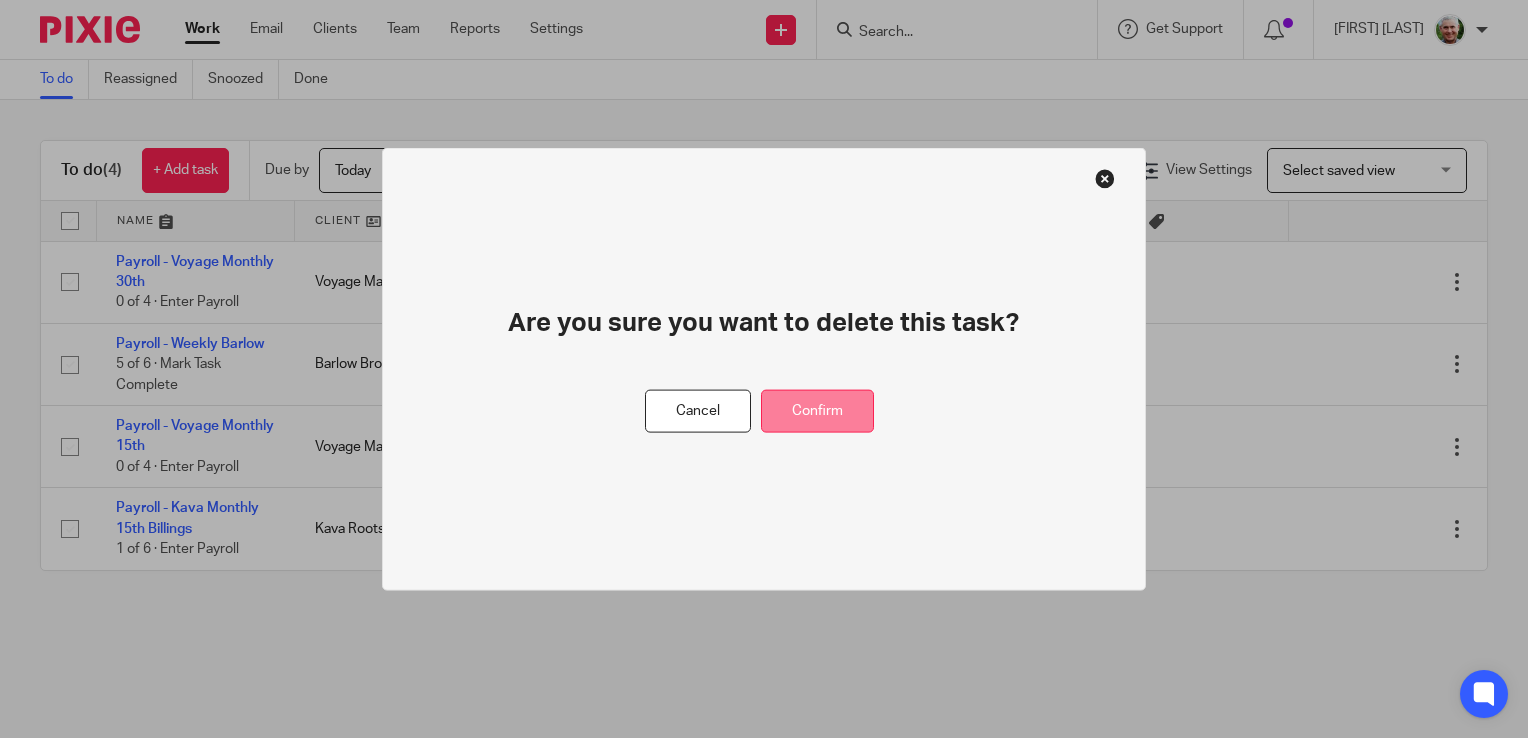 click on "Confirm" at bounding box center [817, 411] 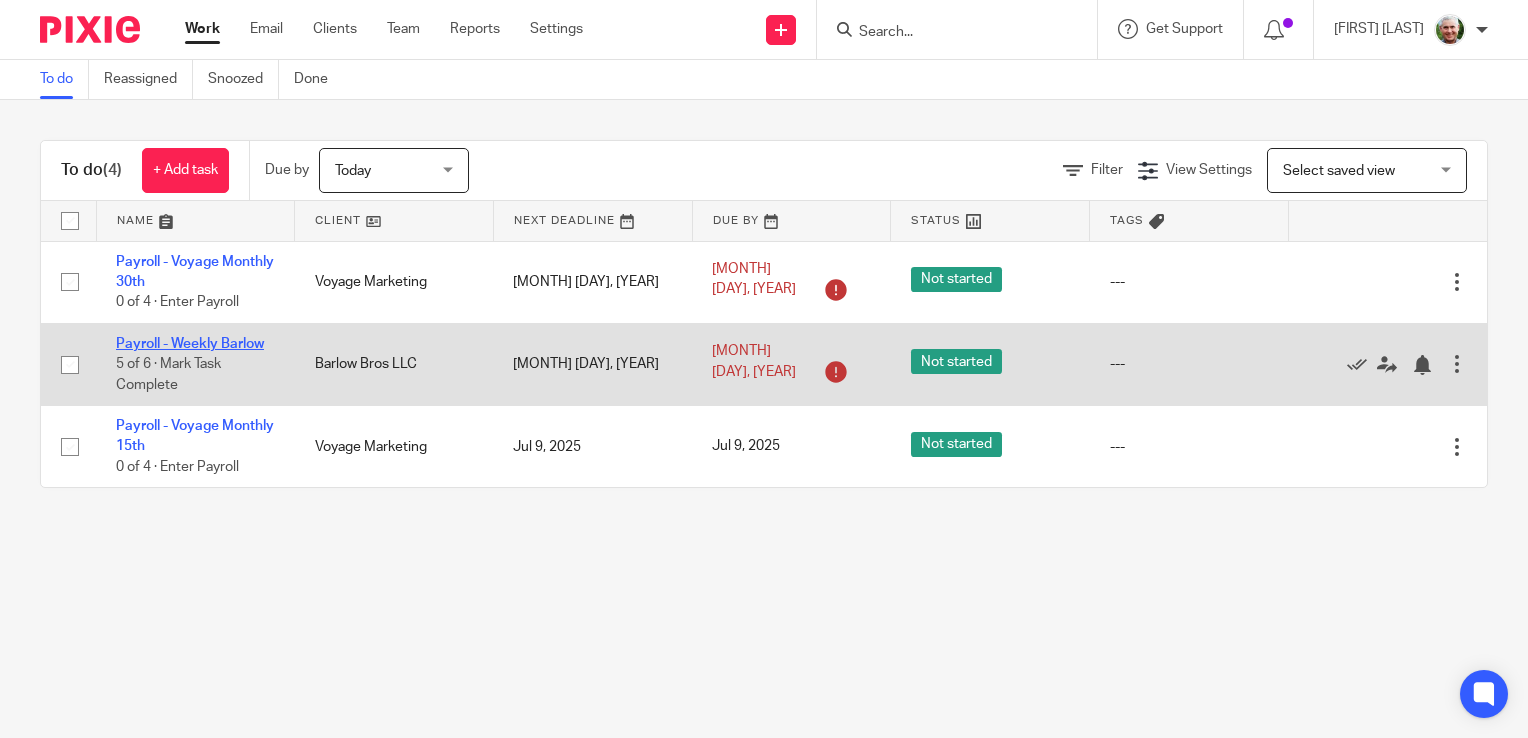 click on "Payroll - Weekly Barlow" at bounding box center (190, 344) 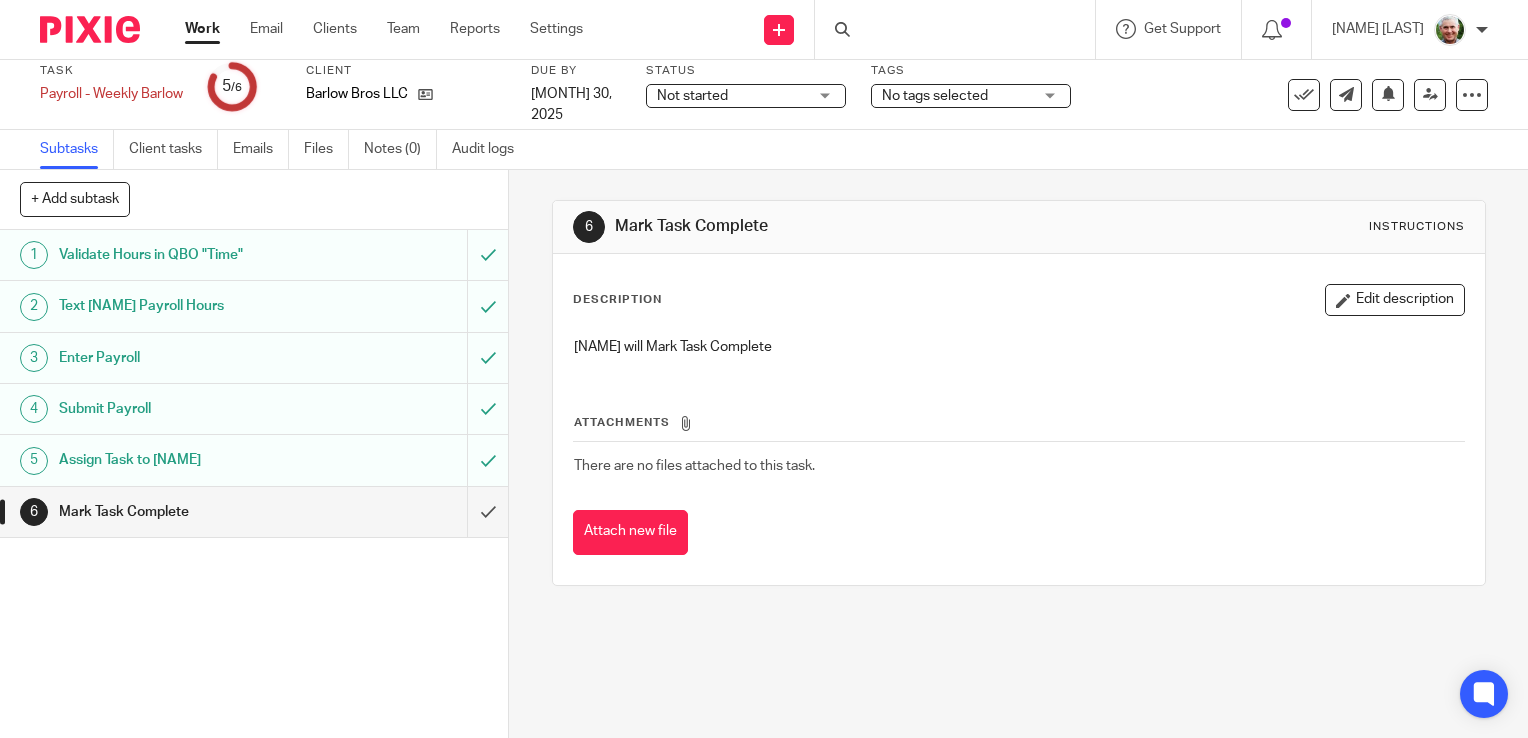 scroll, scrollTop: 0, scrollLeft: 0, axis: both 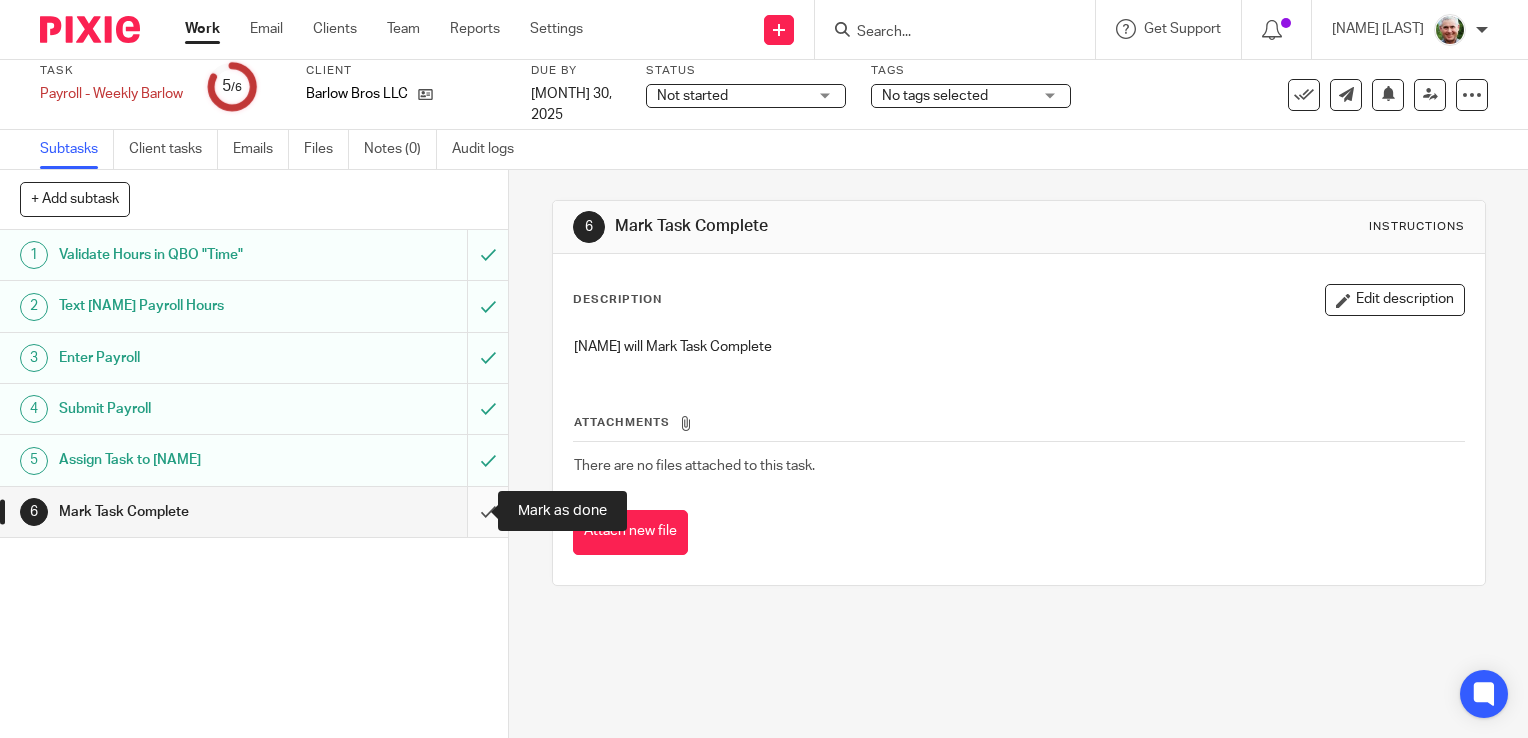 click at bounding box center [254, 512] 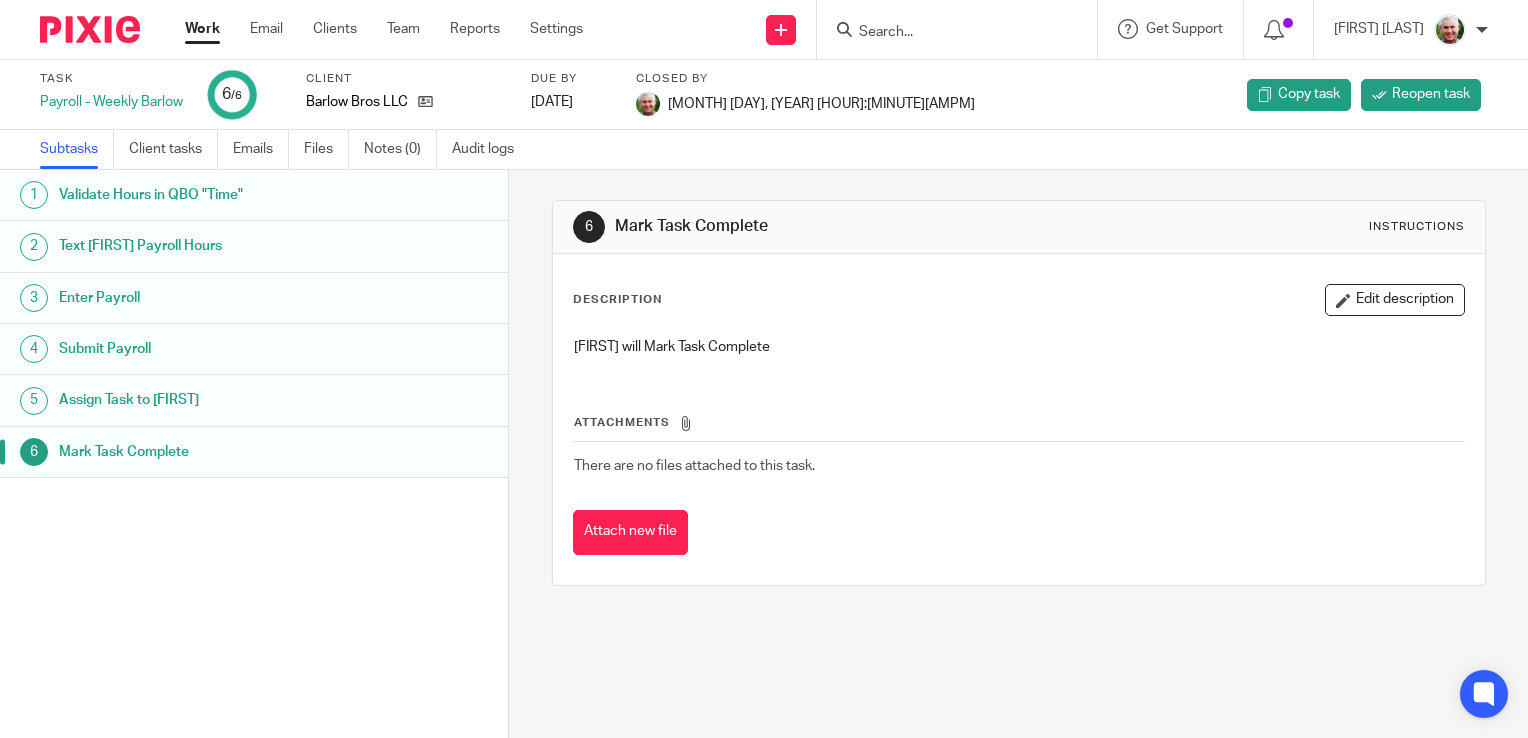 scroll, scrollTop: 0, scrollLeft: 0, axis: both 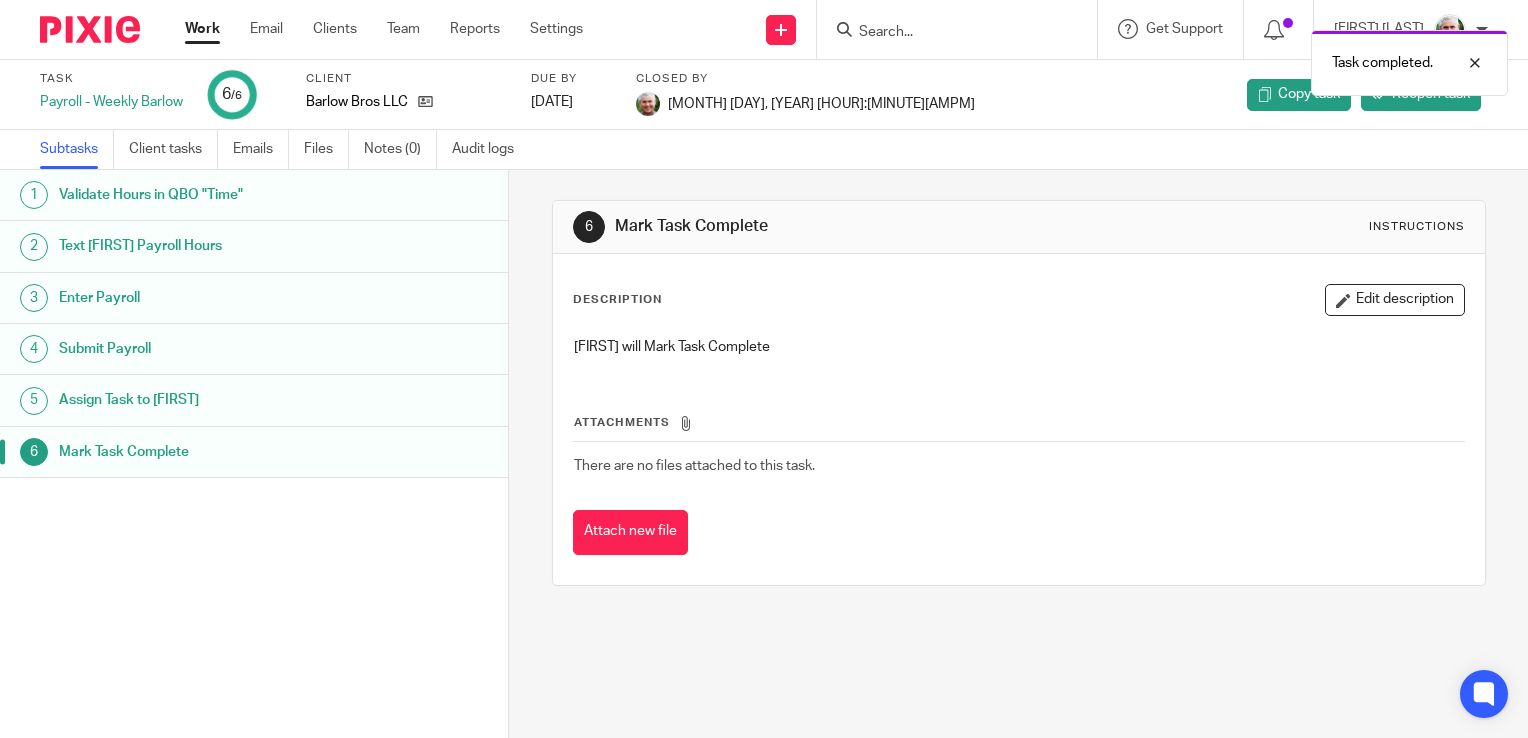 click on "Work" at bounding box center (202, 29) 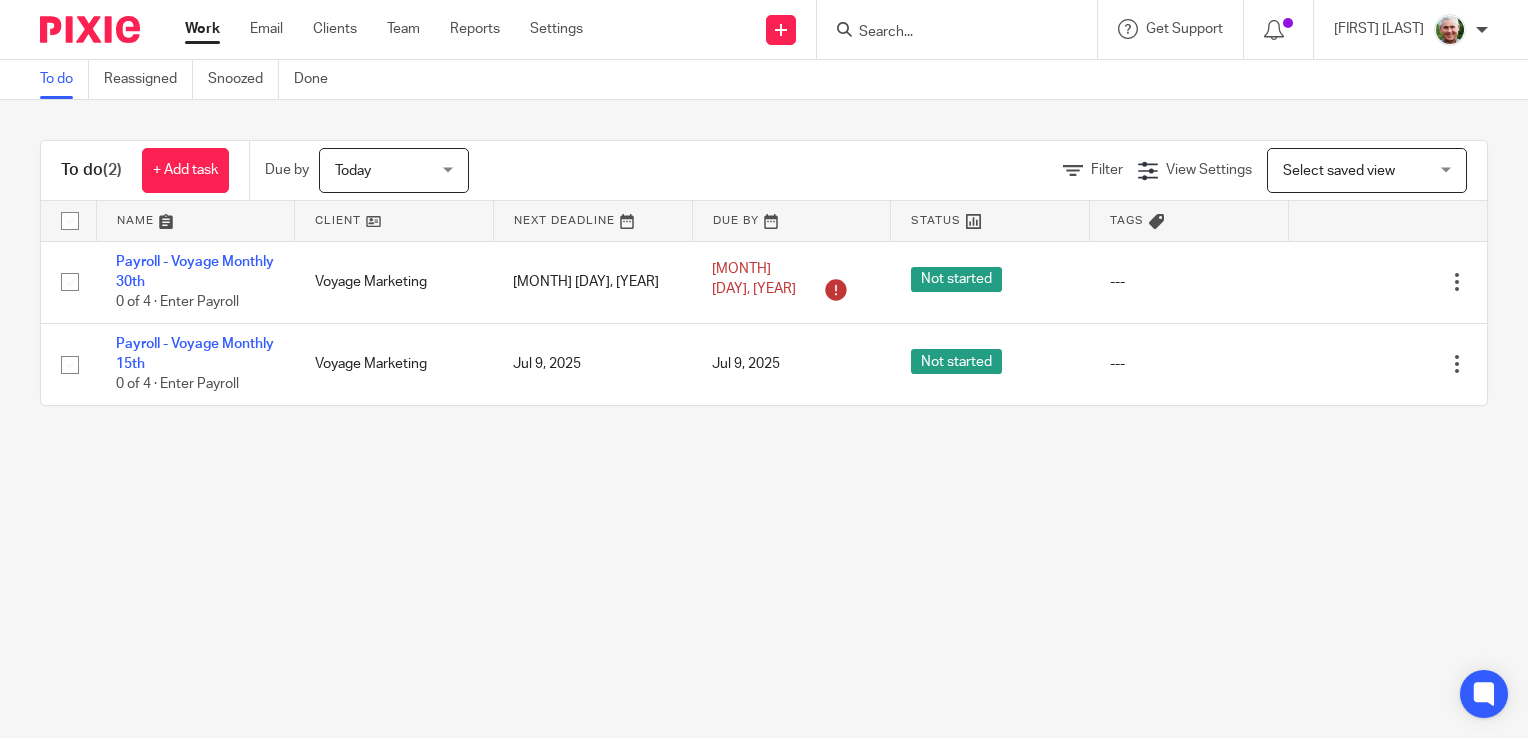 scroll, scrollTop: 0, scrollLeft: 0, axis: both 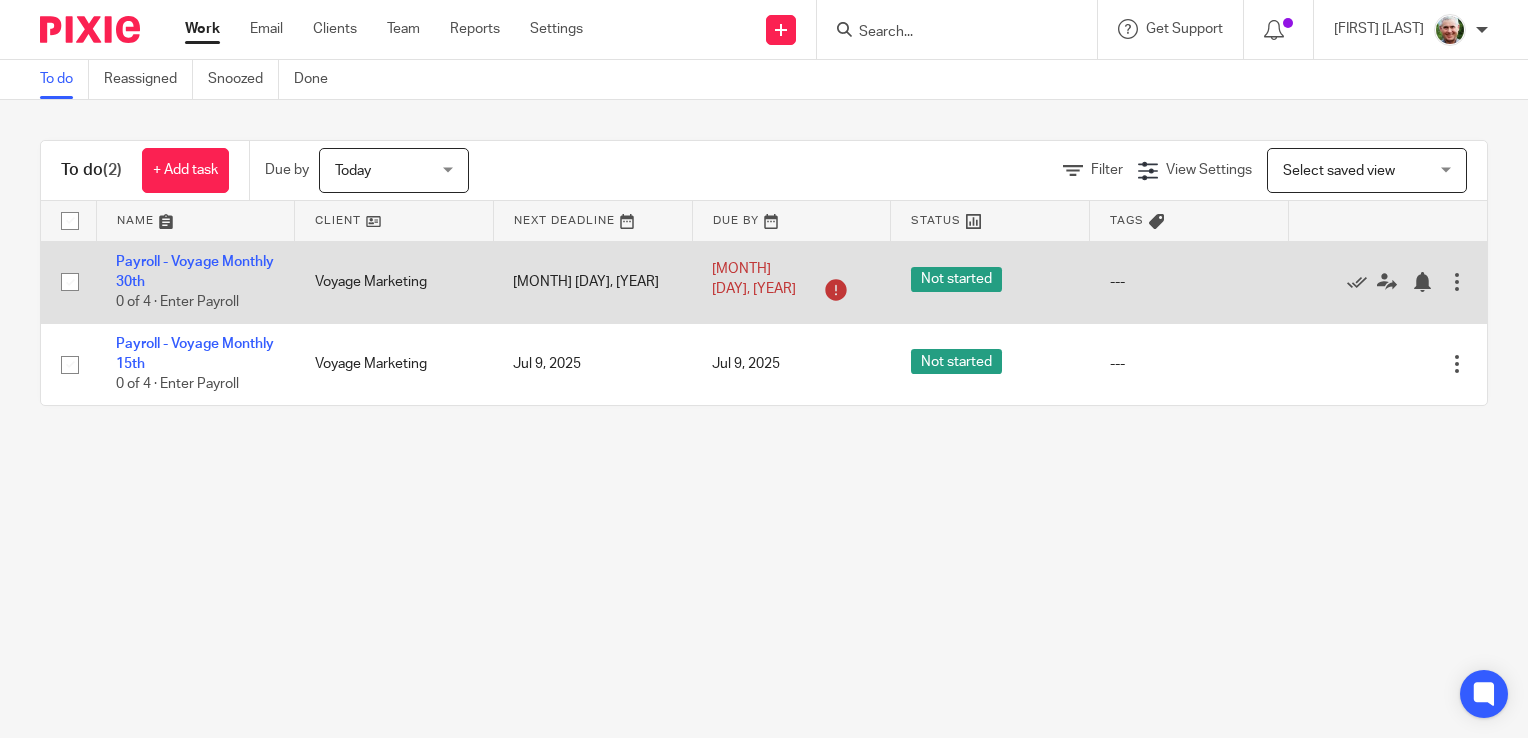 click at bounding box center [1457, 282] 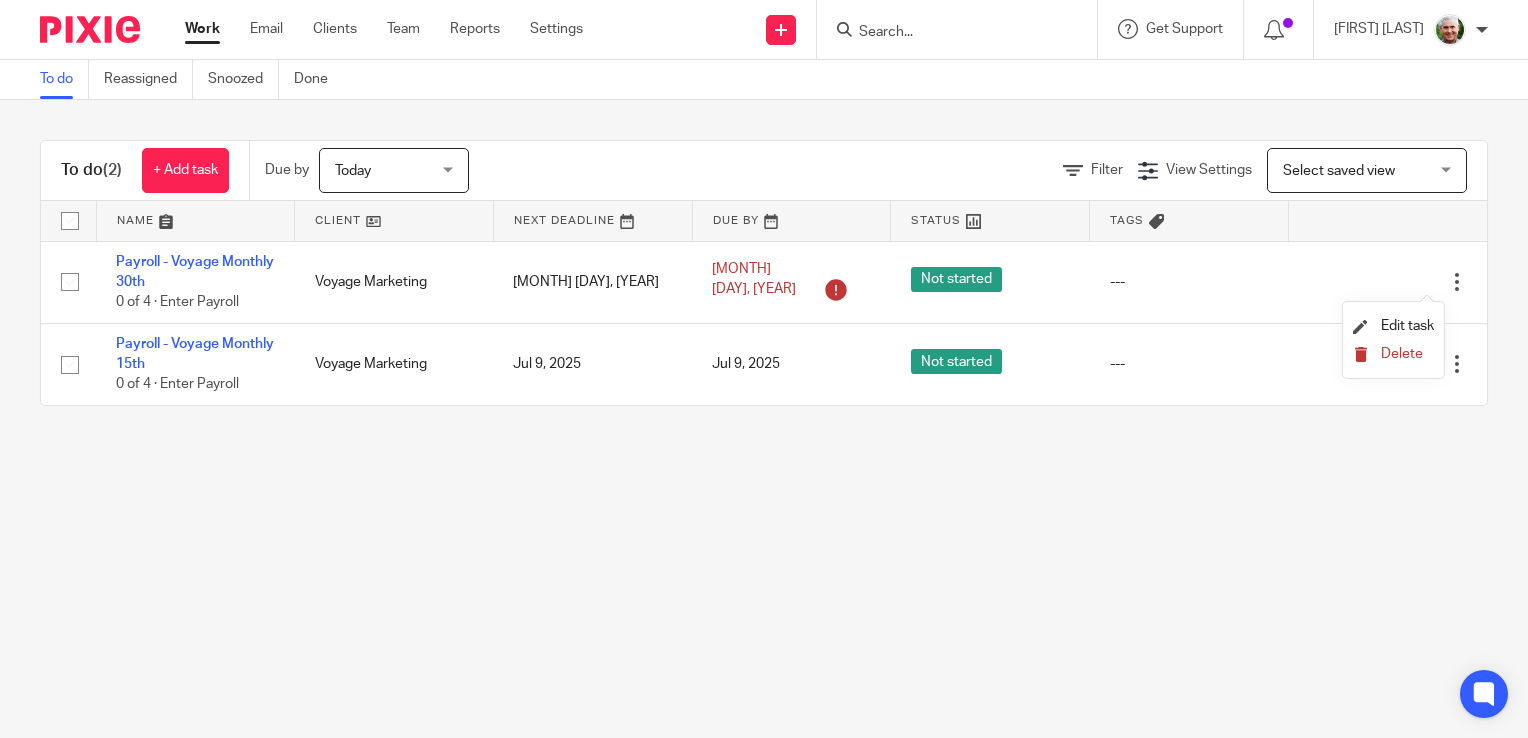 click on "Delete" at bounding box center (1402, 354) 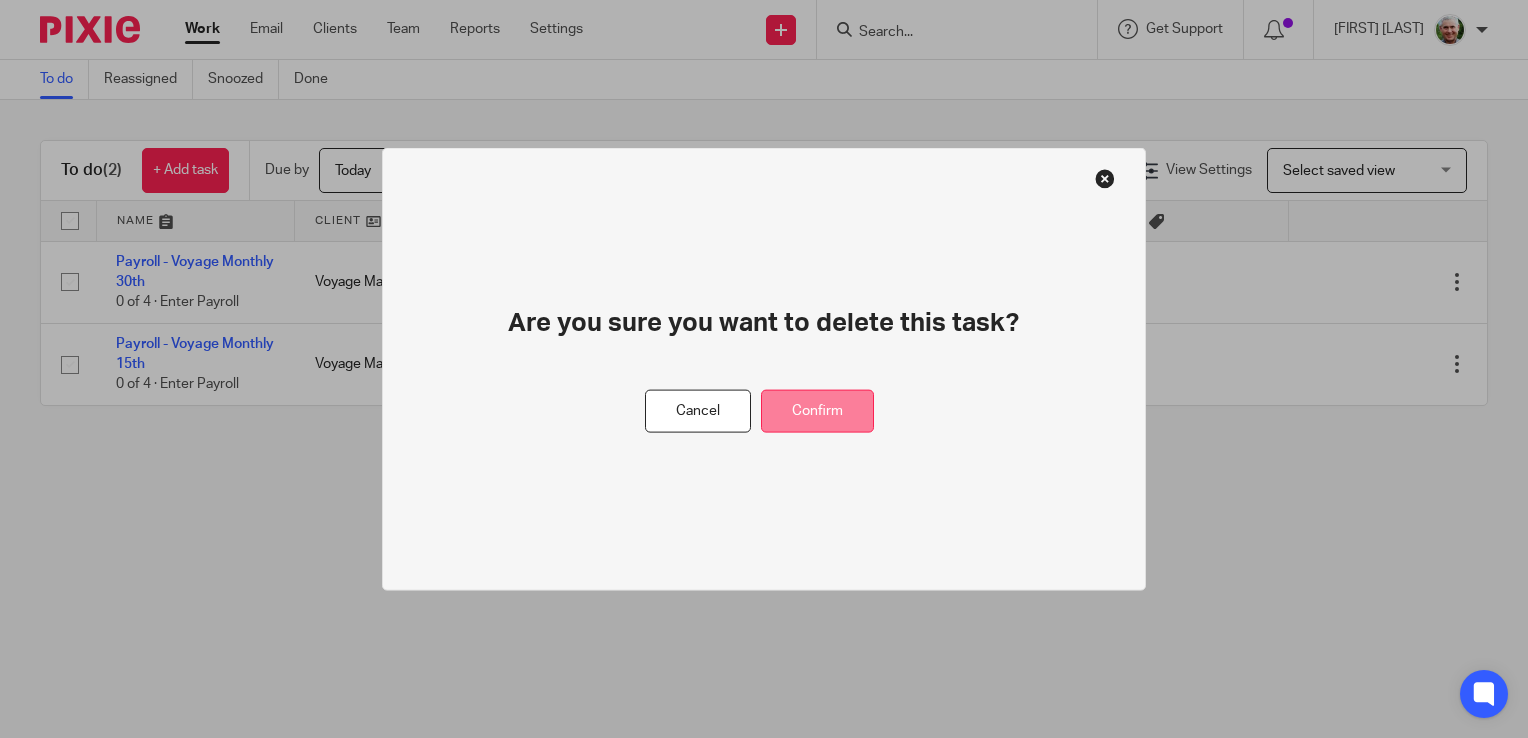 click on "Confirm" at bounding box center (817, 411) 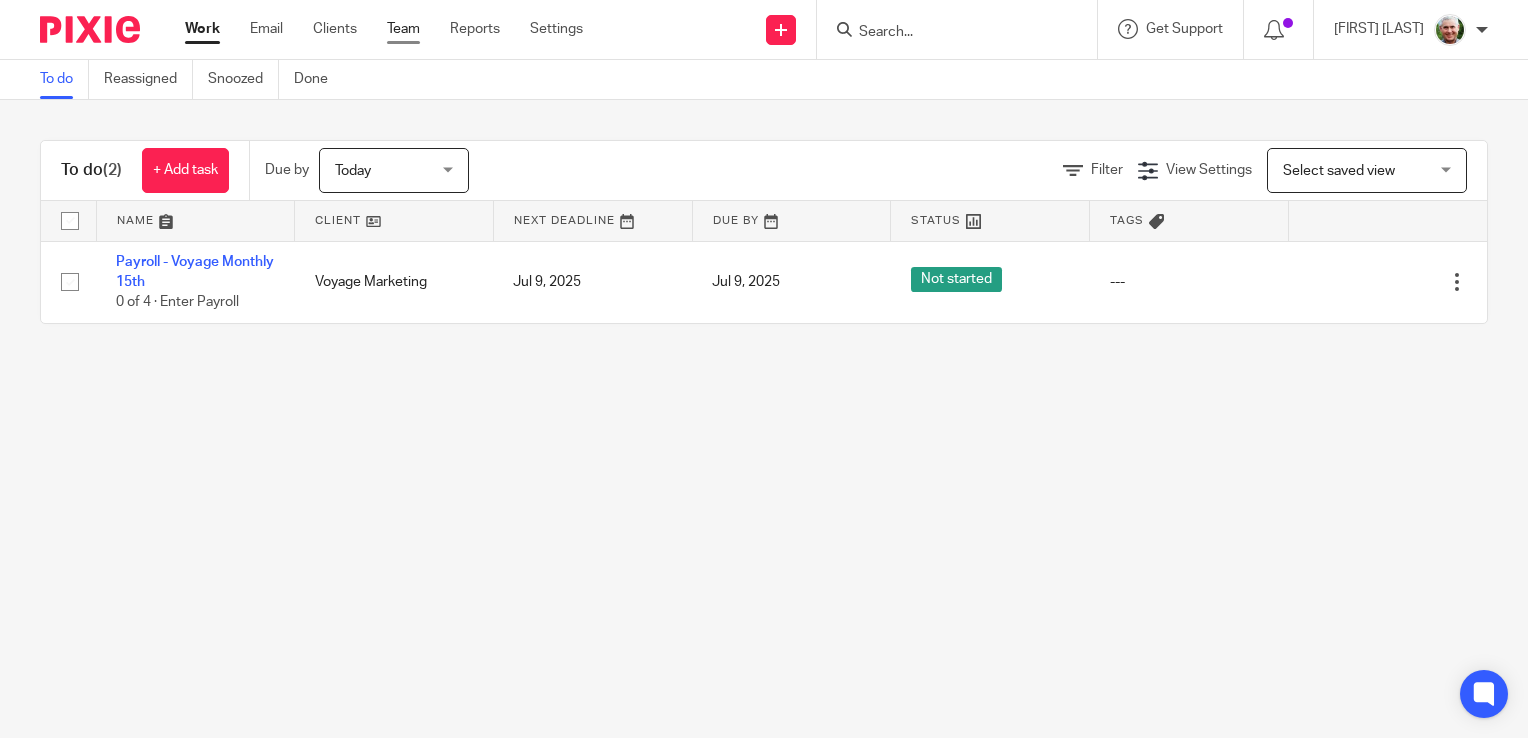 click on "Team" at bounding box center [403, 29] 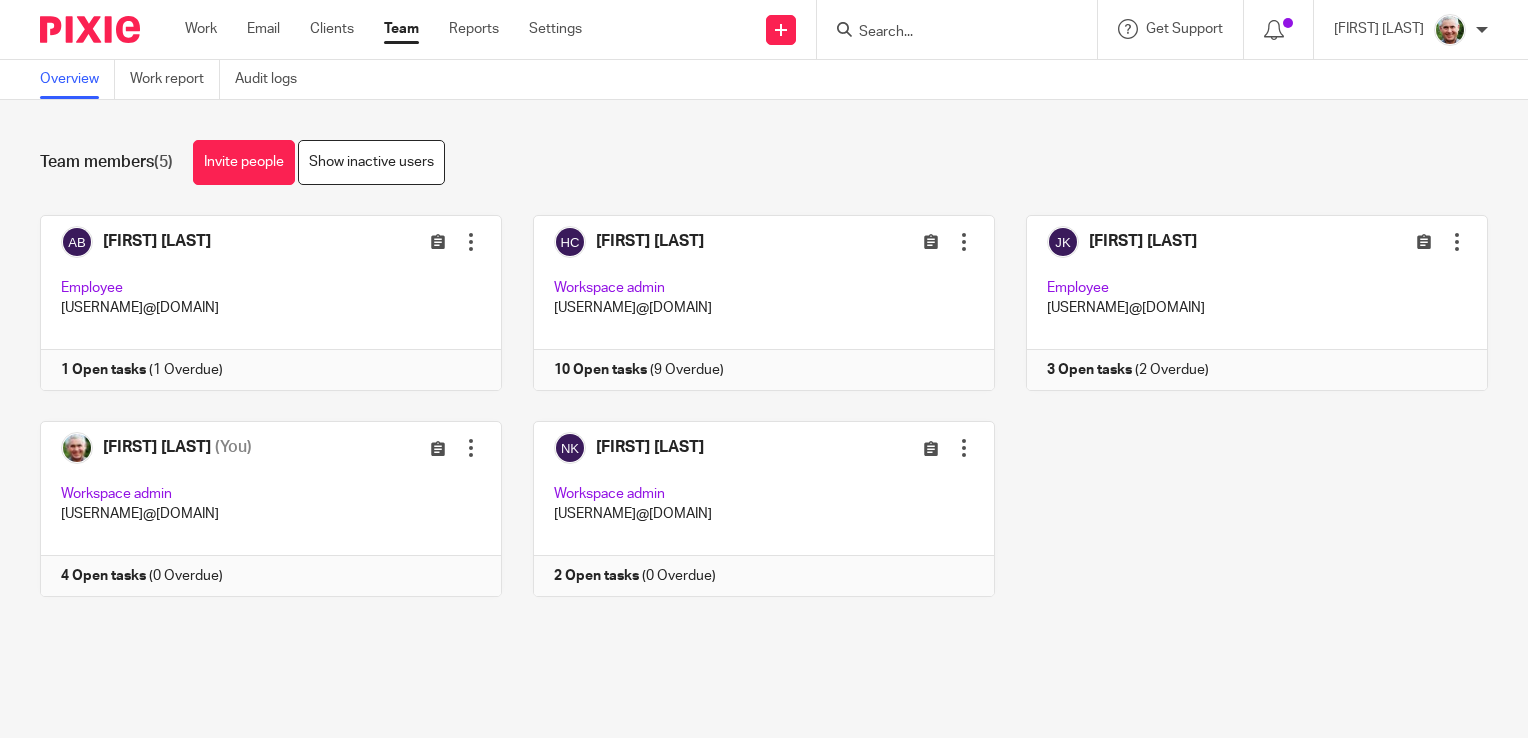 scroll, scrollTop: 0, scrollLeft: 0, axis: both 